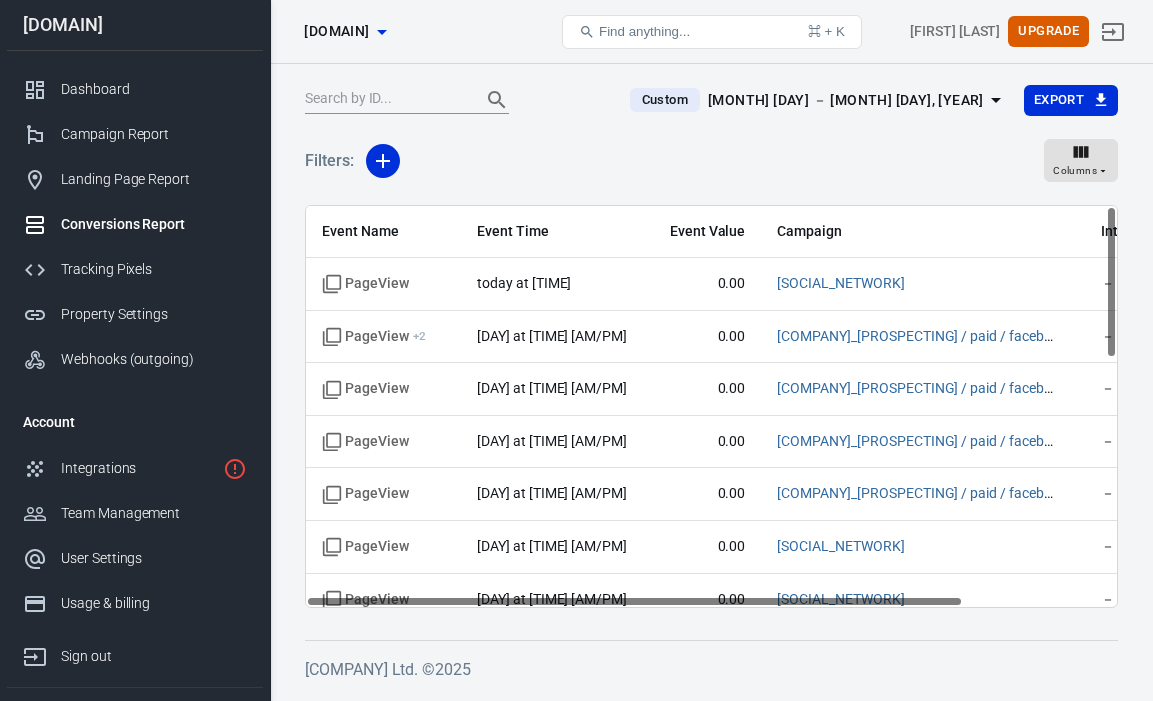 scroll, scrollTop: 0, scrollLeft: 0, axis: both 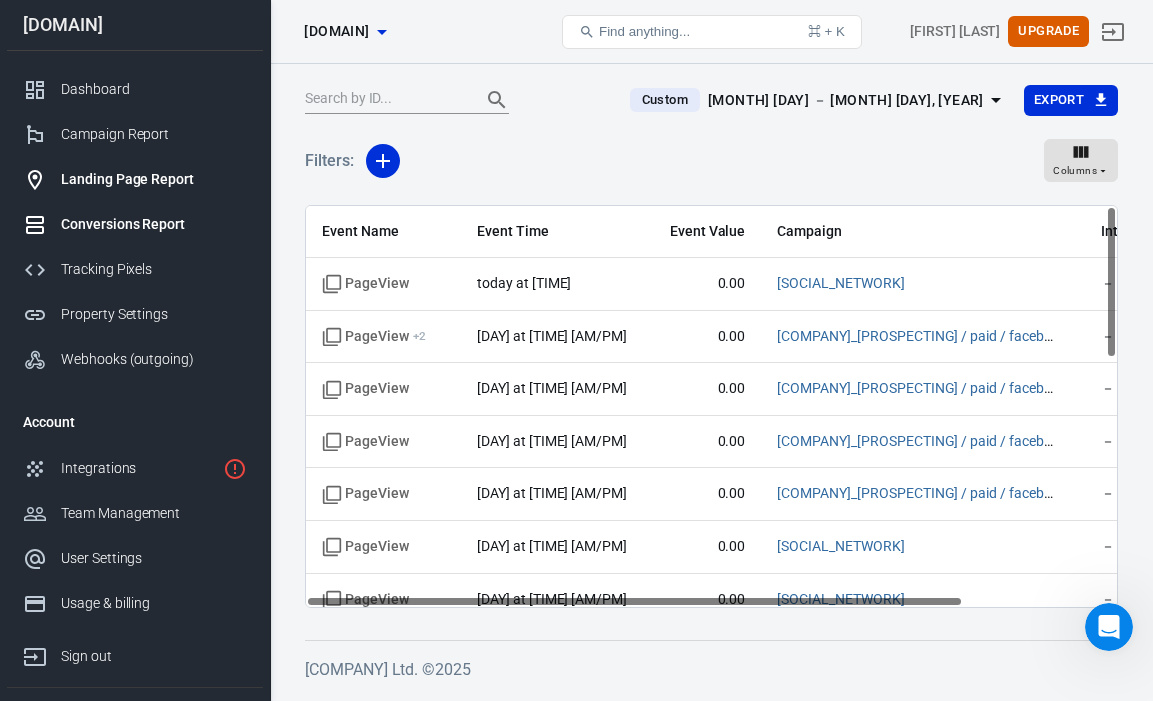 click on "Landing Page Report" at bounding box center [154, 179] 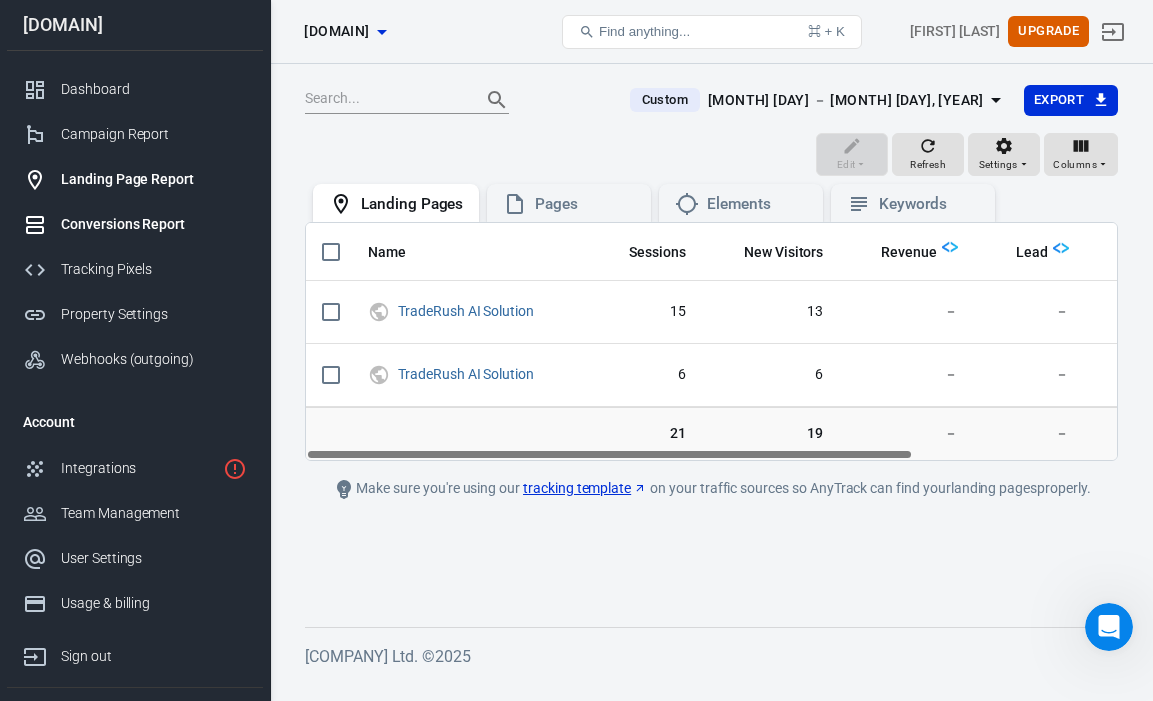 click on "Conversions Report" at bounding box center [154, 224] 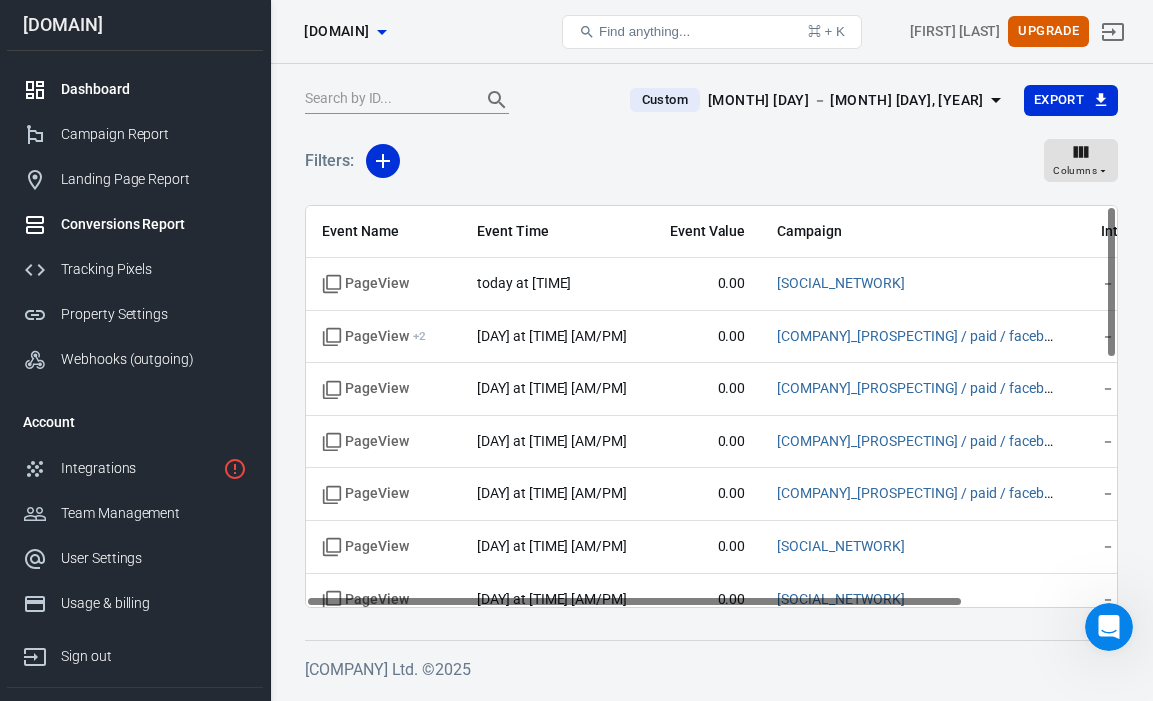 click on "Dashboard" at bounding box center [154, 89] 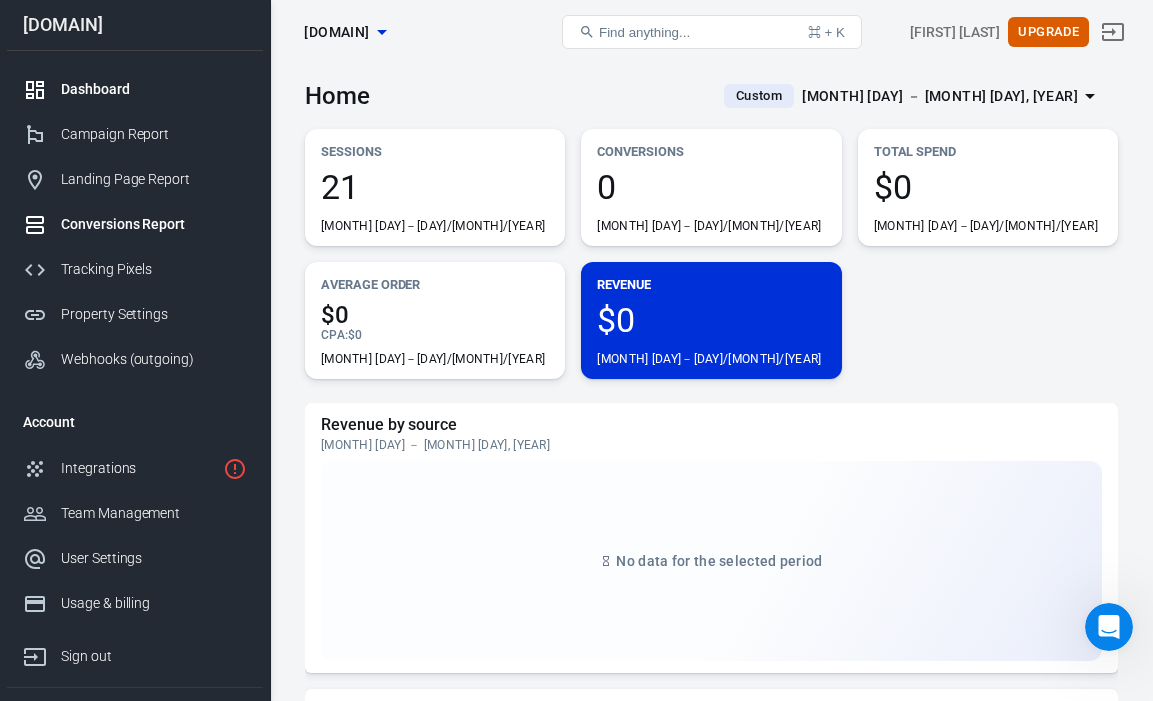 click on "Conversions Report" at bounding box center (135, 224) 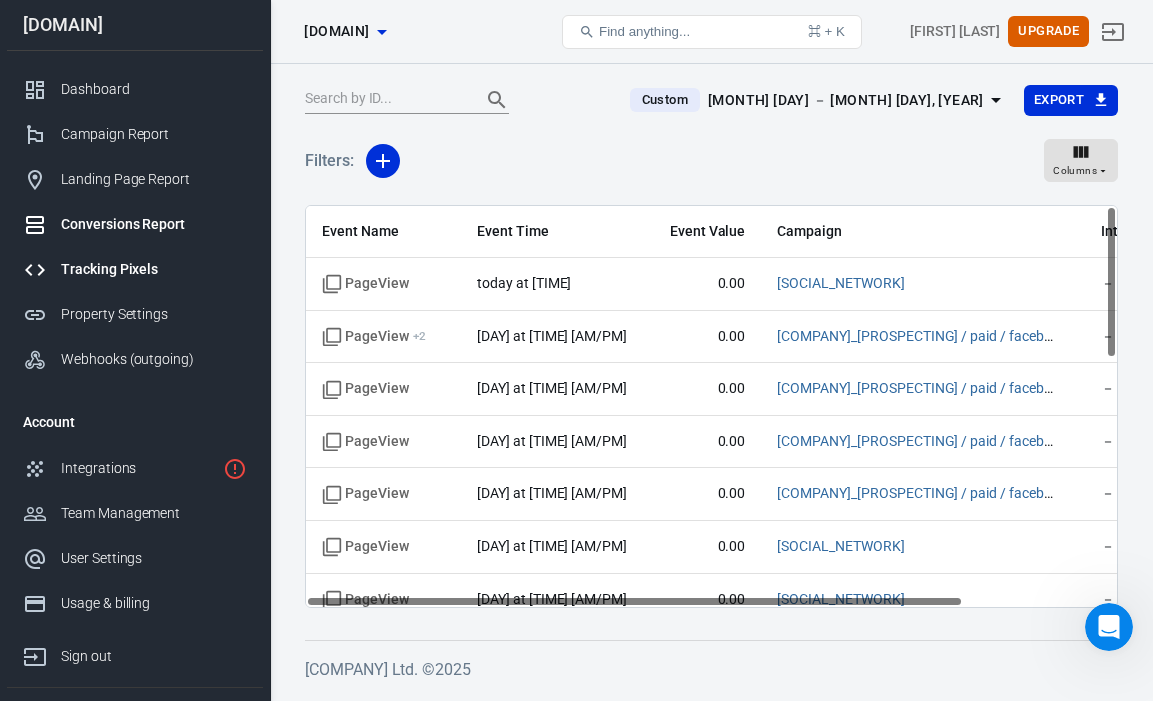 click on "Tracking Pixels" at bounding box center [154, 269] 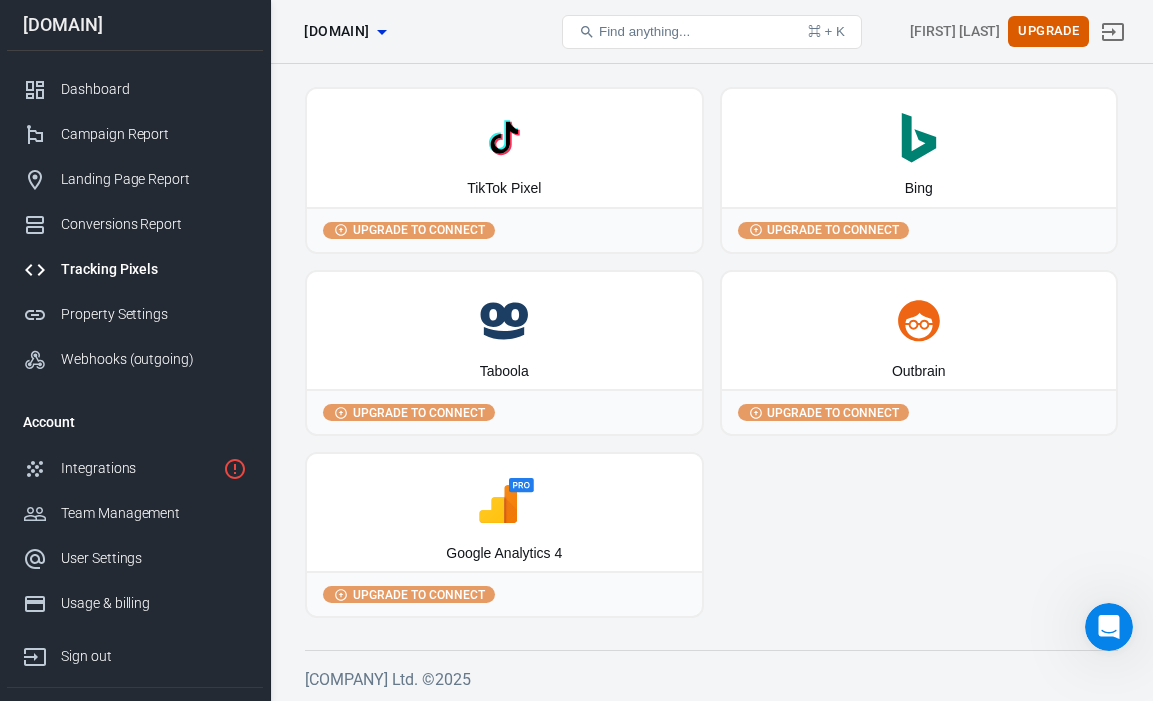 scroll, scrollTop: 259, scrollLeft: 0, axis: vertical 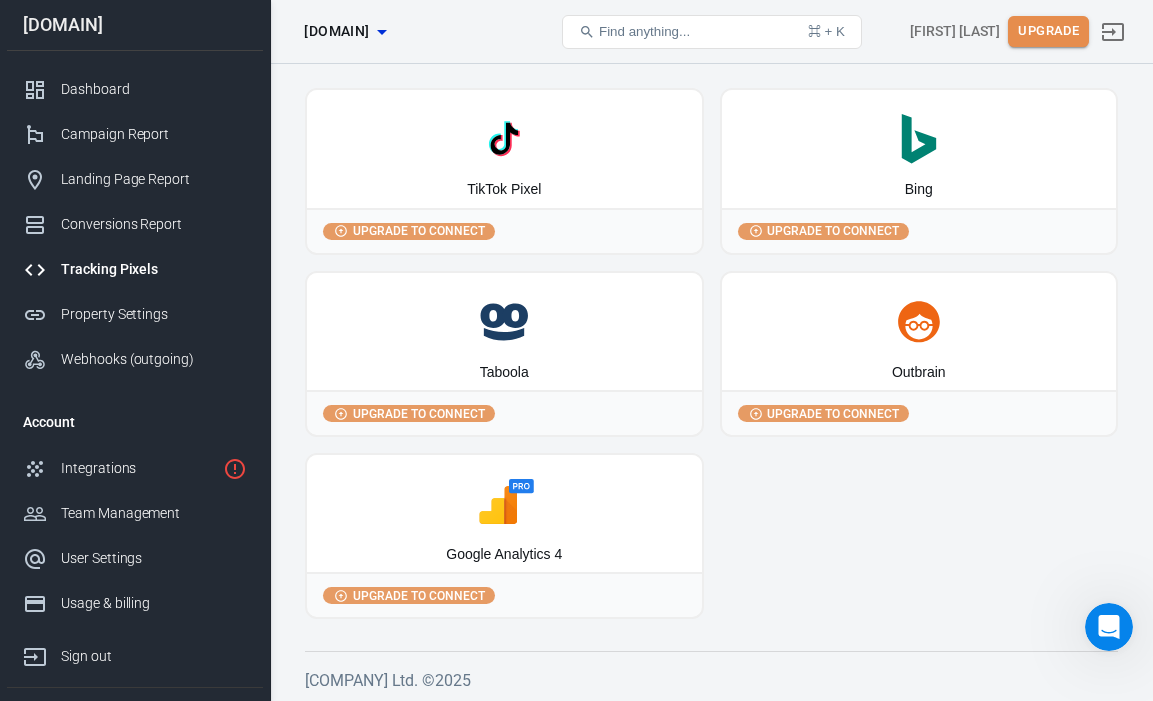 click on "Upgrade" at bounding box center (1048, 31) 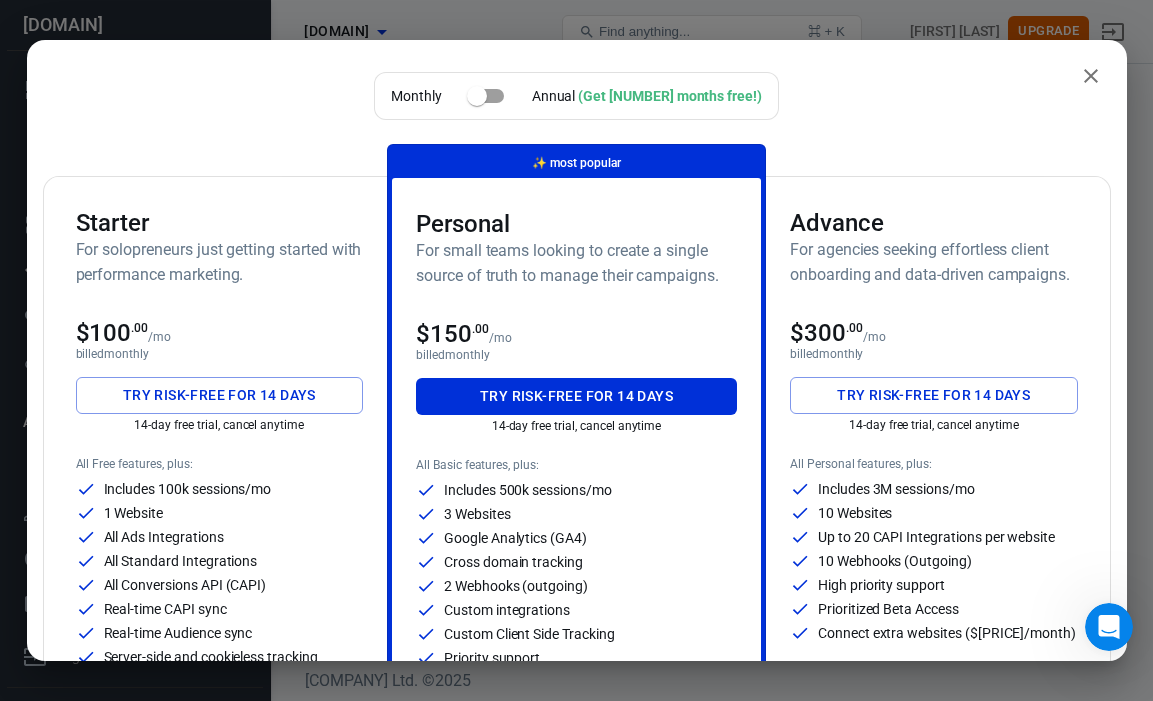 click on "For solopreneurs just getting started with performance marketing." at bounding box center [220, 262] 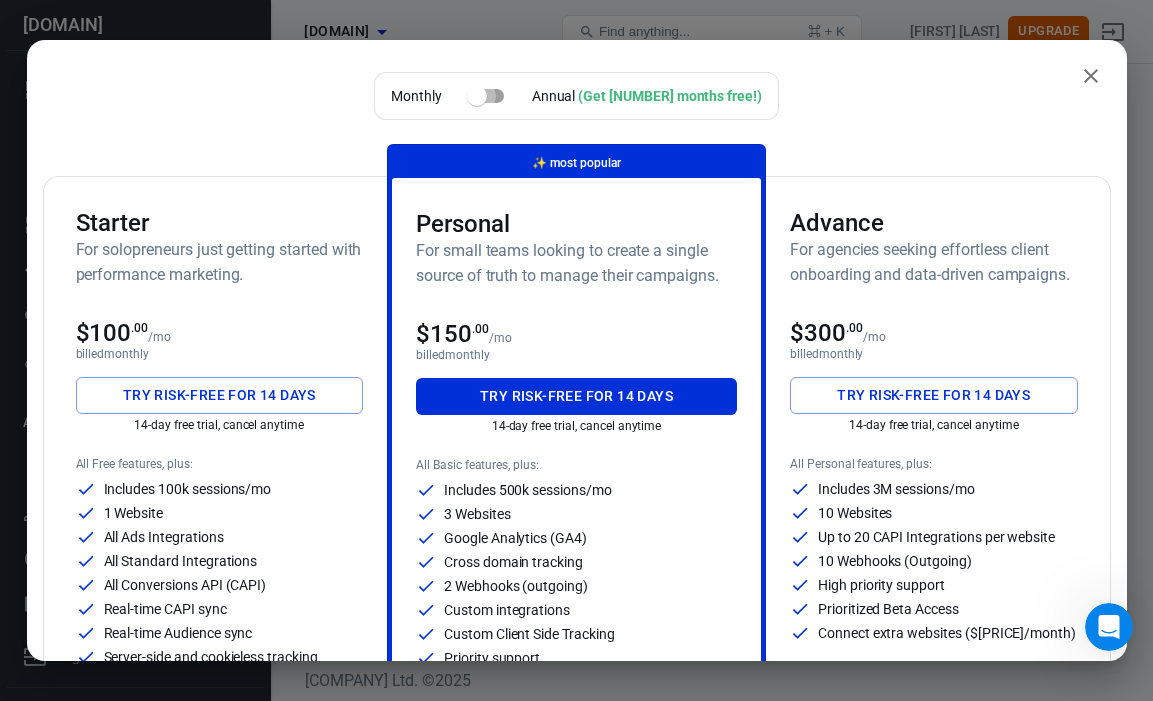 click at bounding box center [477, 96] 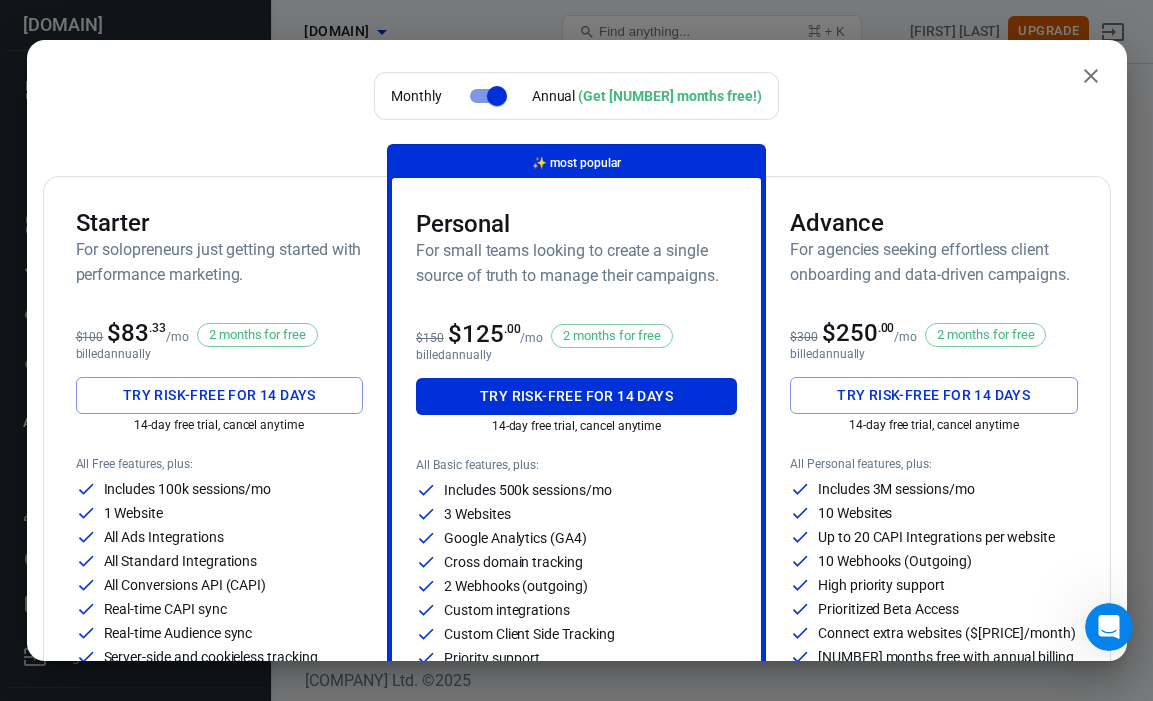 click at bounding box center (497, 96) 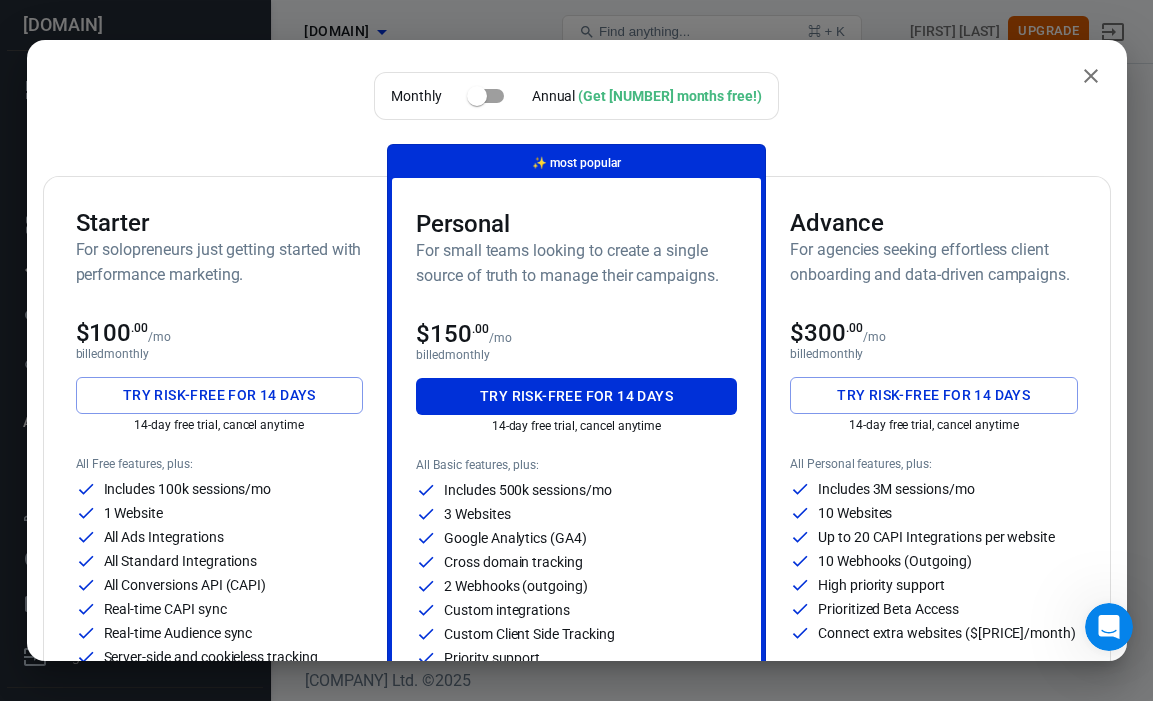 click on "For solopreneurs just getting started with performance marketing." at bounding box center (220, 262) 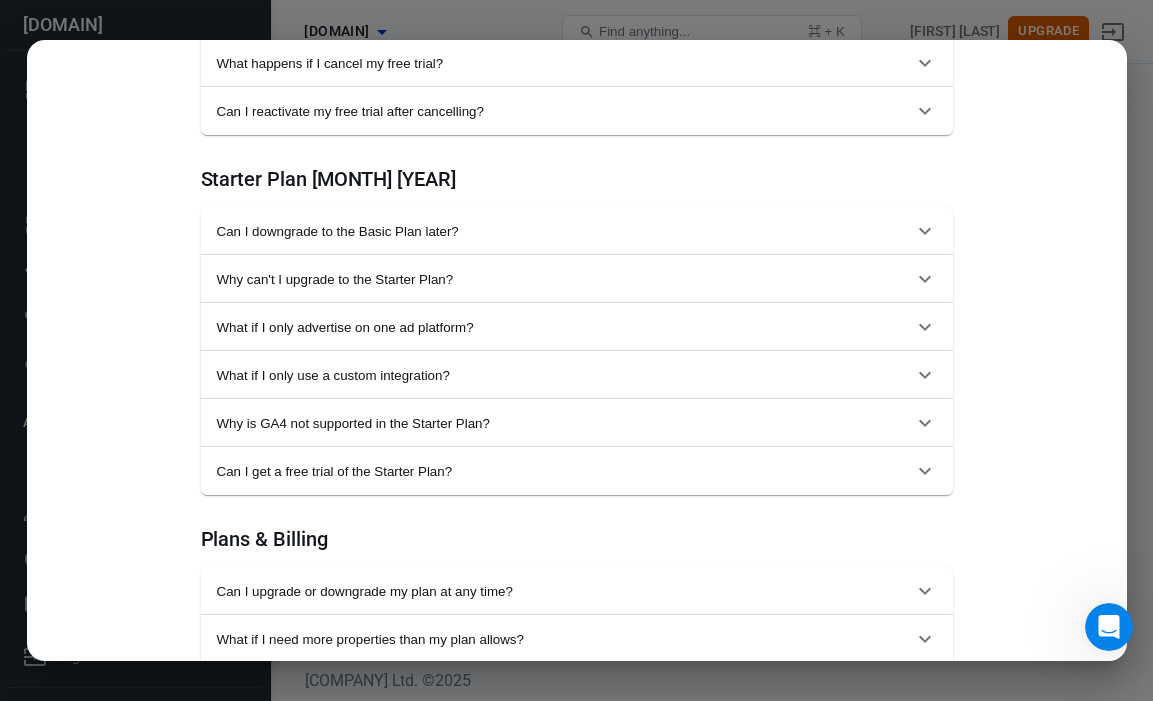 scroll, scrollTop: 1069, scrollLeft: 0, axis: vertical 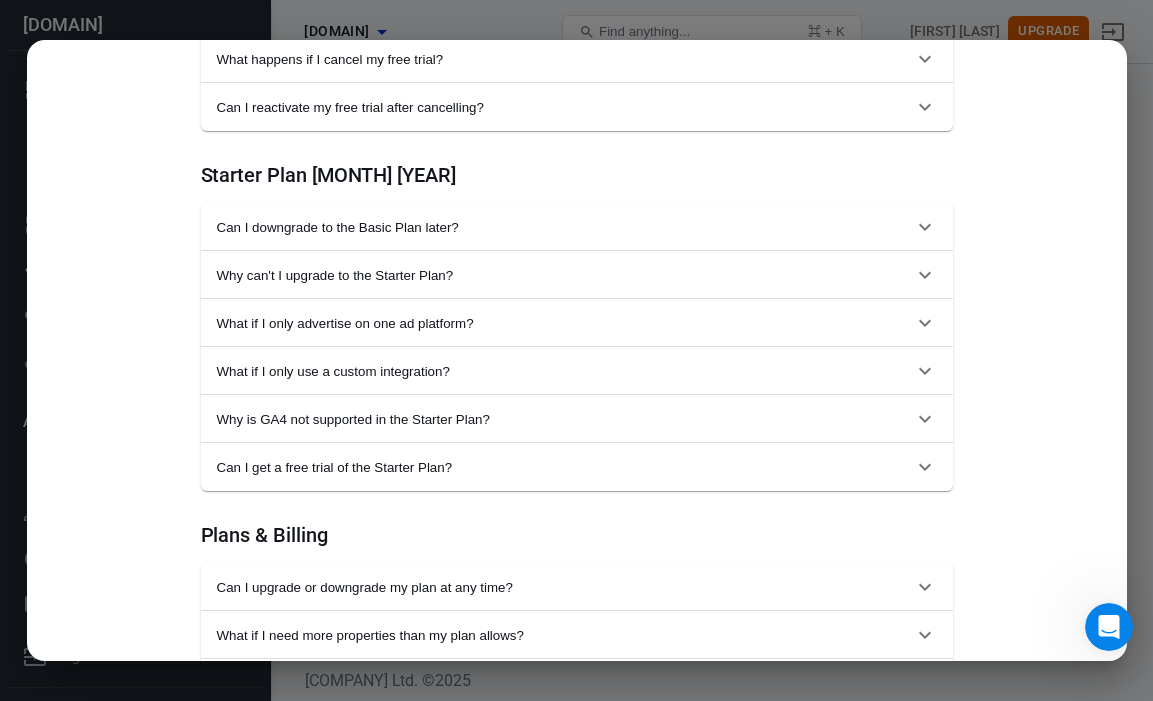 click on "Can I downgrade to the Basic Plan later?" at bounding box center (565, 227) 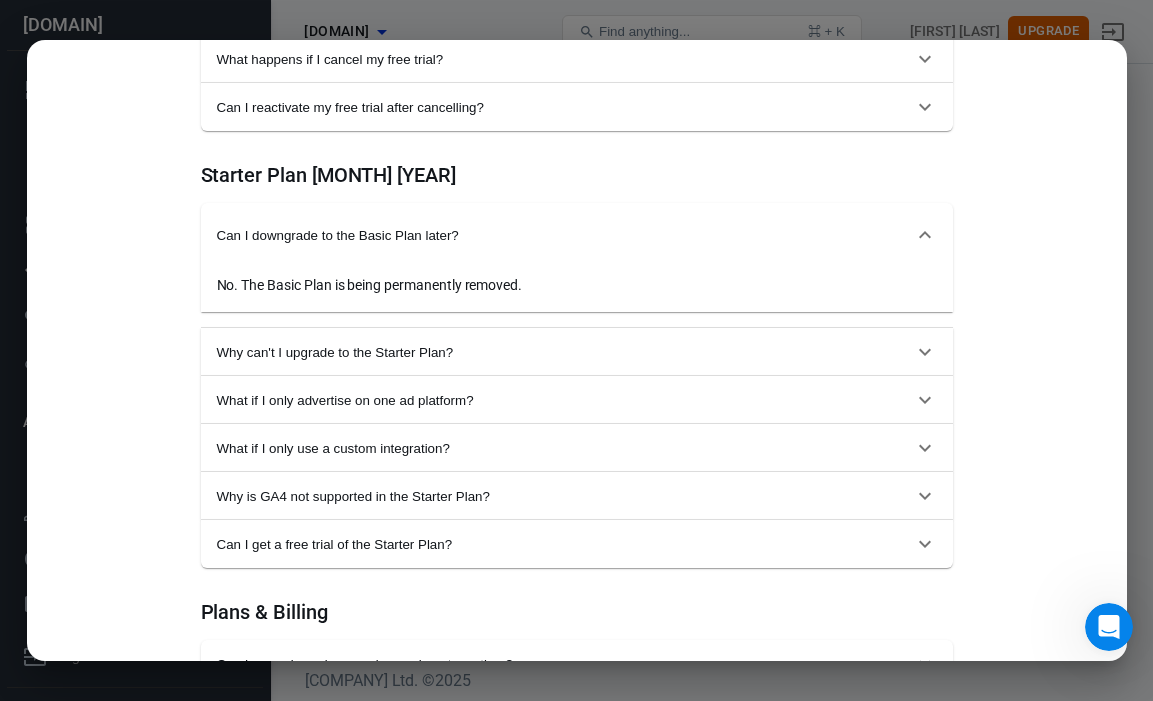 click on "Can I downgrade to the Basic Plan later?" at bounding box center [565, 235] 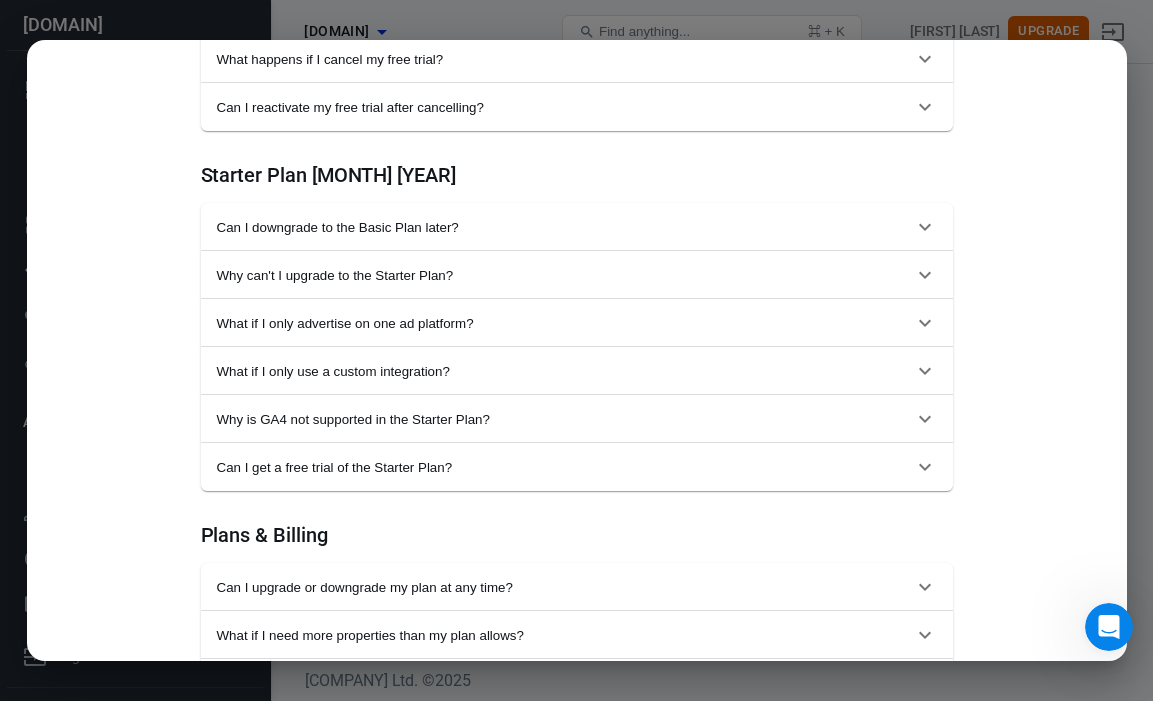 click on "Can I downgrade to the Basic Plan later?" at bounding box center [565, 227] 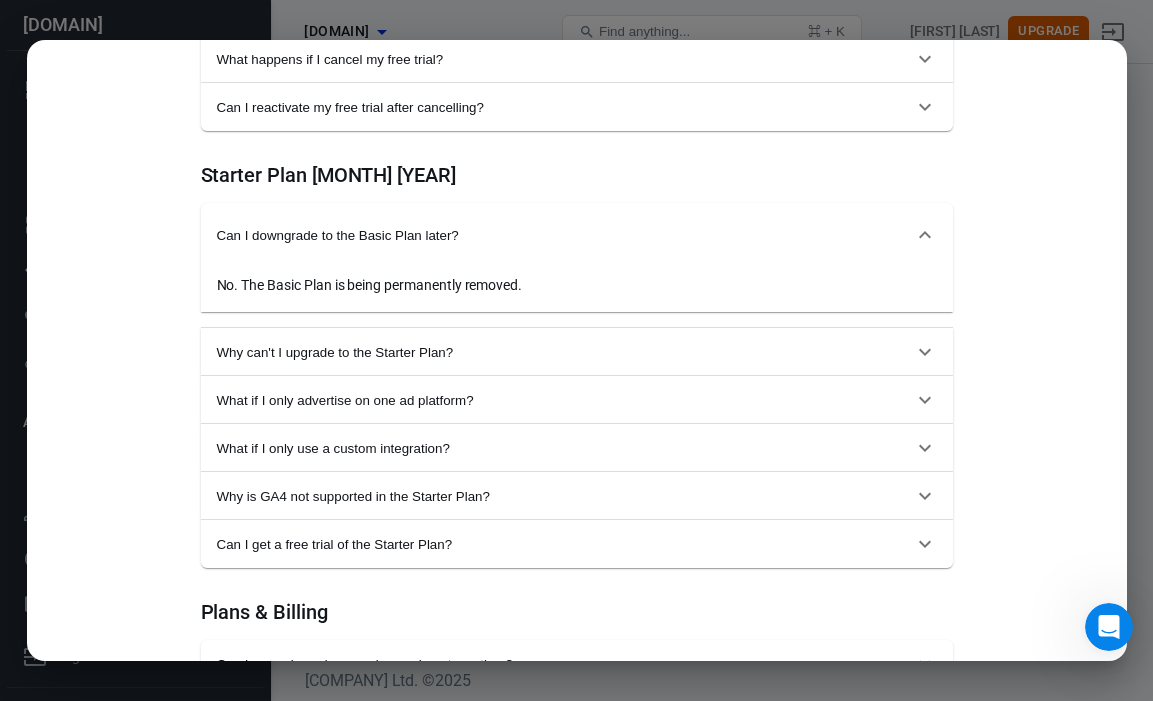 click on "Can I downgrade to the Basic Plan later?" at bounding box center [577, 235] 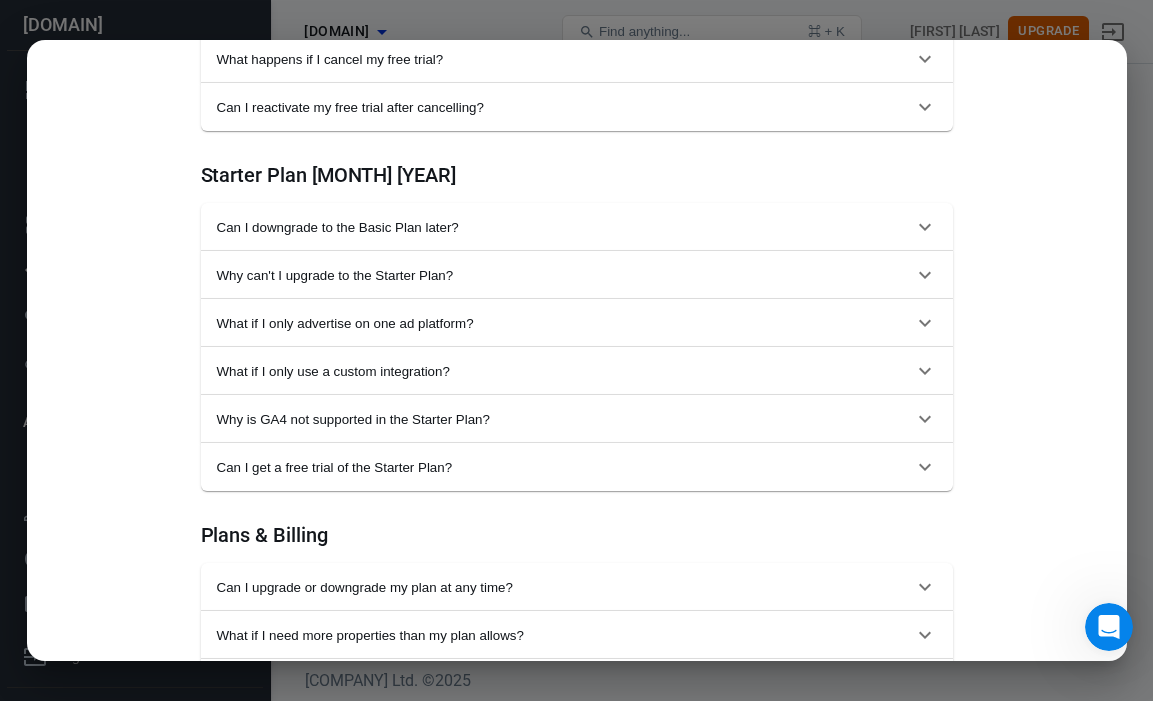 click on "Why can't I upgrade to the Starter Plan?" at bounding box center [565, 275] 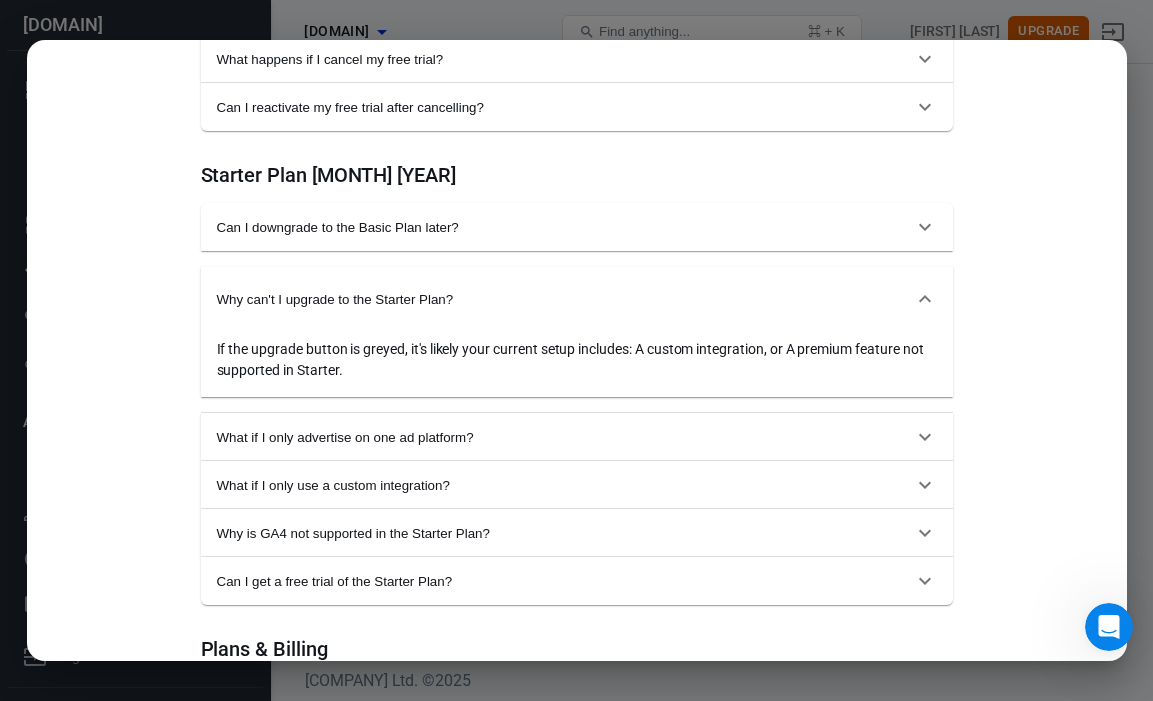 click on "Why can't I upgrade to the Starter Plan?" at bounding box center (577, 299) 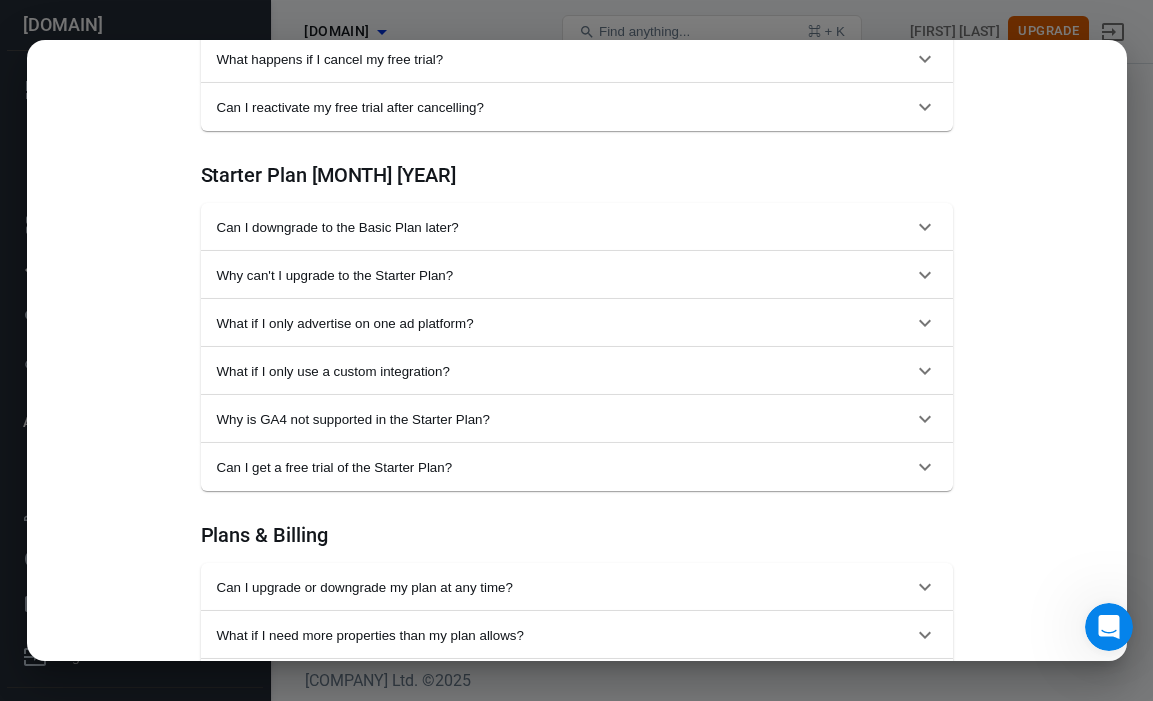 click on "What if I only advertise on one ad platform?" at bounding box center [565, 323] 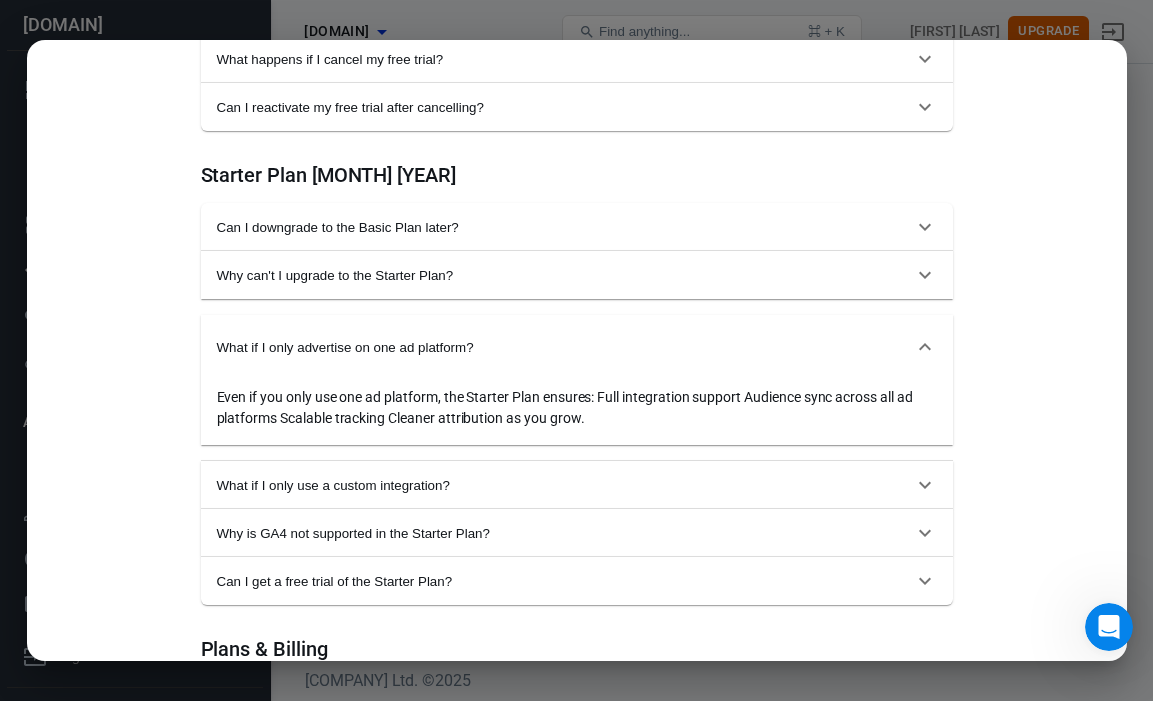 click on "What if I only advertise on one ad platform?" at bounding box center [577, 347] 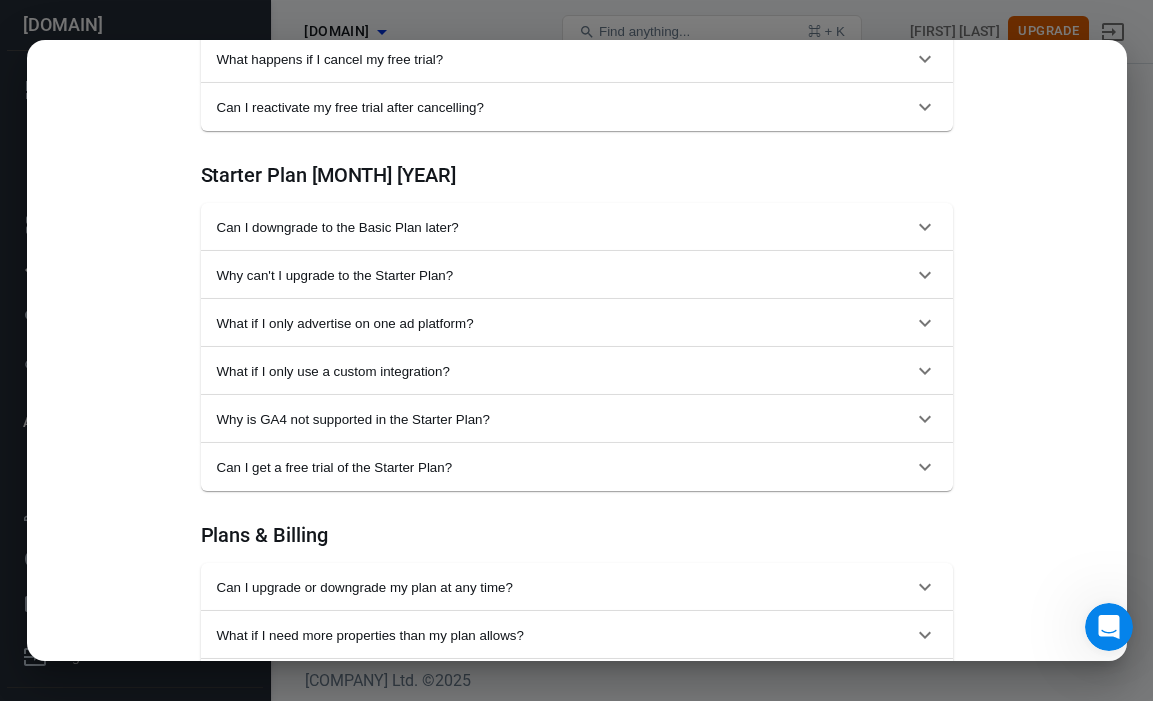 click on "What if I only use a custom integration?" at bounding box center [565, 371] 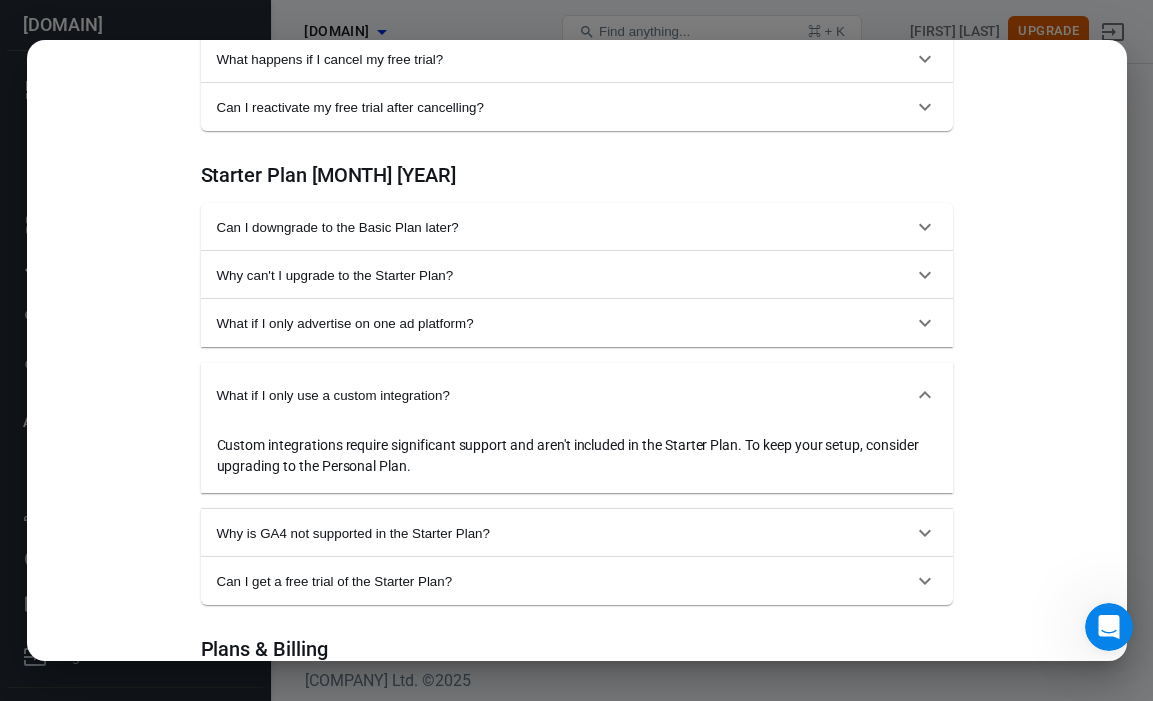 click on "What if I only use a custom integration?" at bounding box center (577, 395) 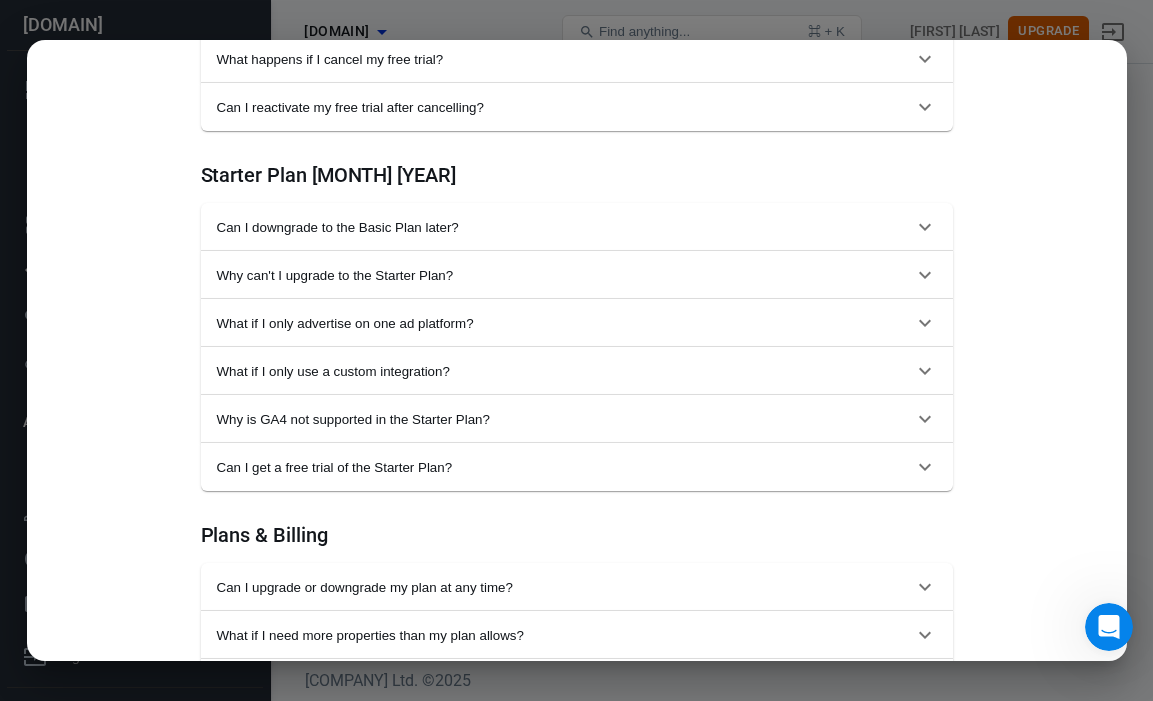click on "What if I only use a custom integration?" at bounding box center [565, 371] 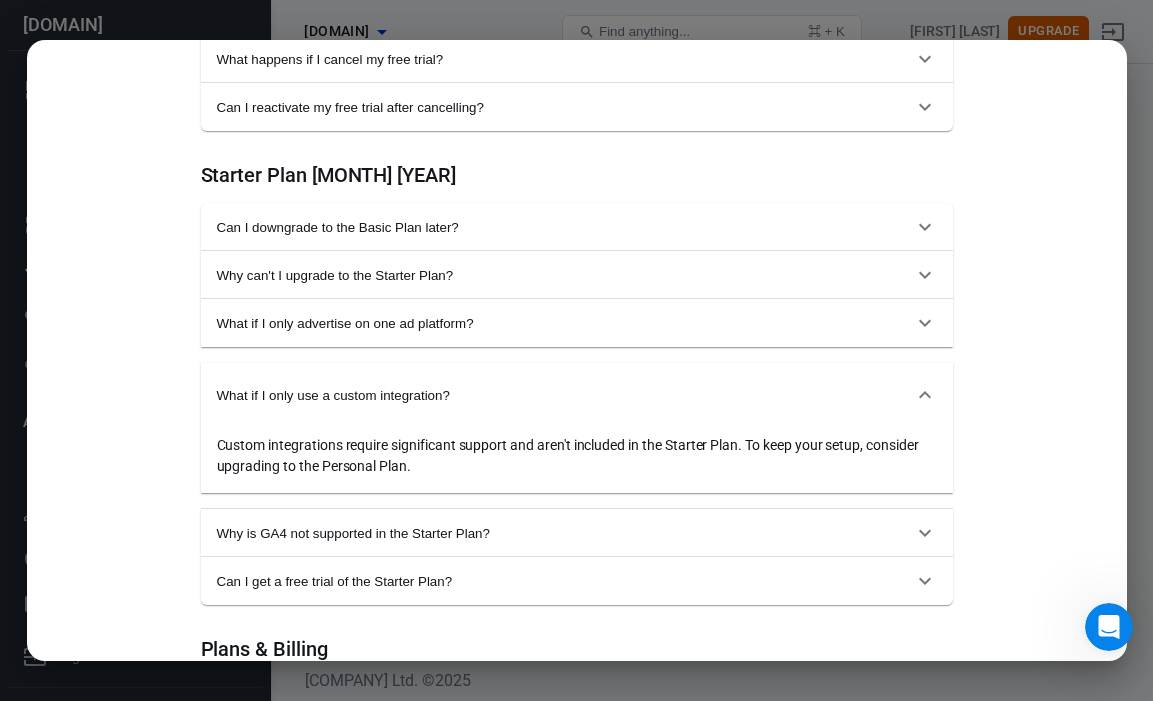 click on "What if I only use a custom integration?" at bounding box center [577, 395] 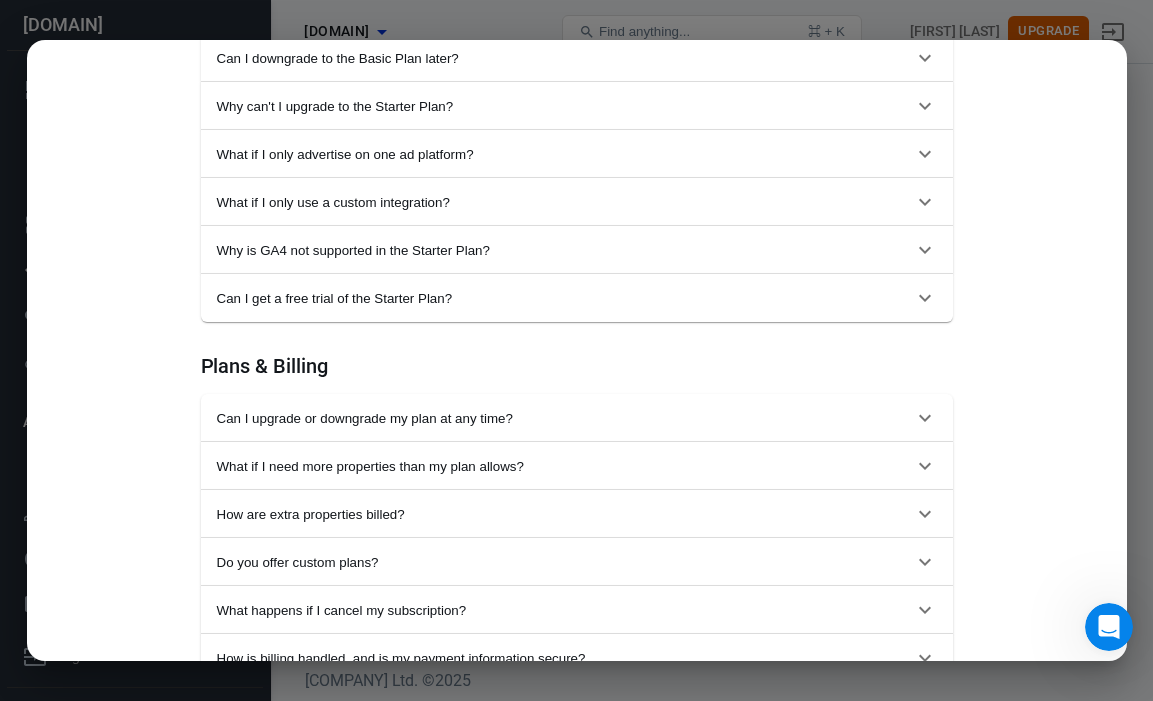 scroll, scrollTop: 1245, scrollLeft: 0, axis: vertical 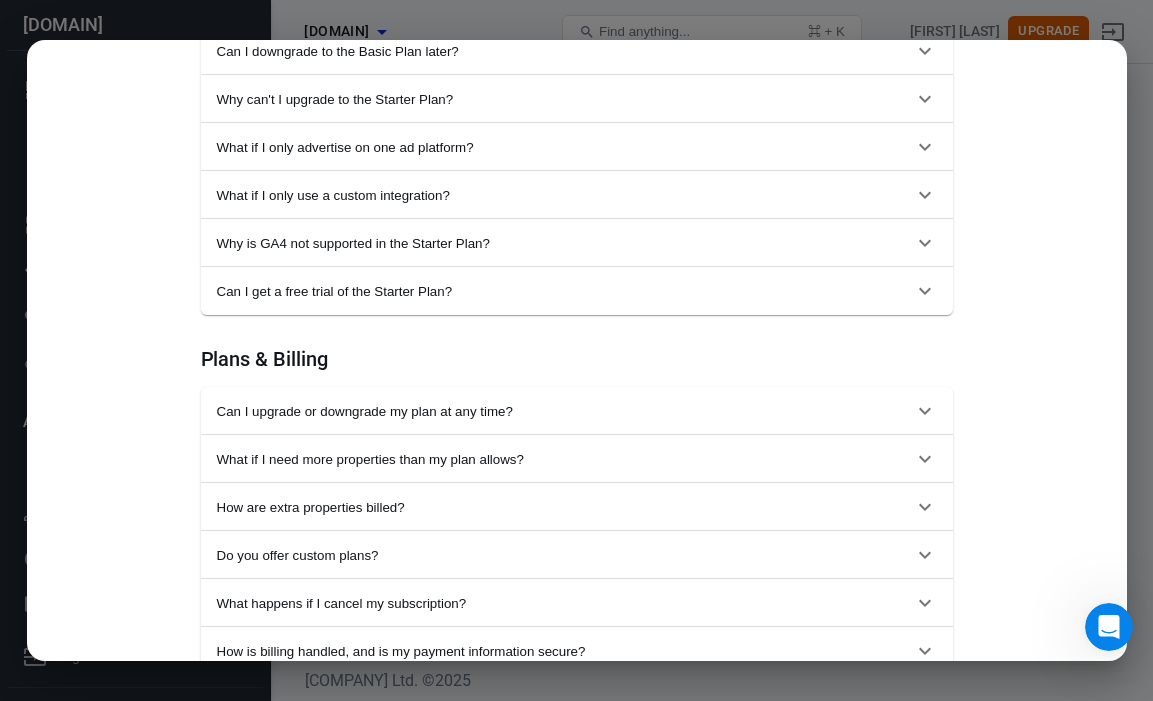 click on "Can I get a free trial of the Starter Plan?" at bounding box center (565, 291) 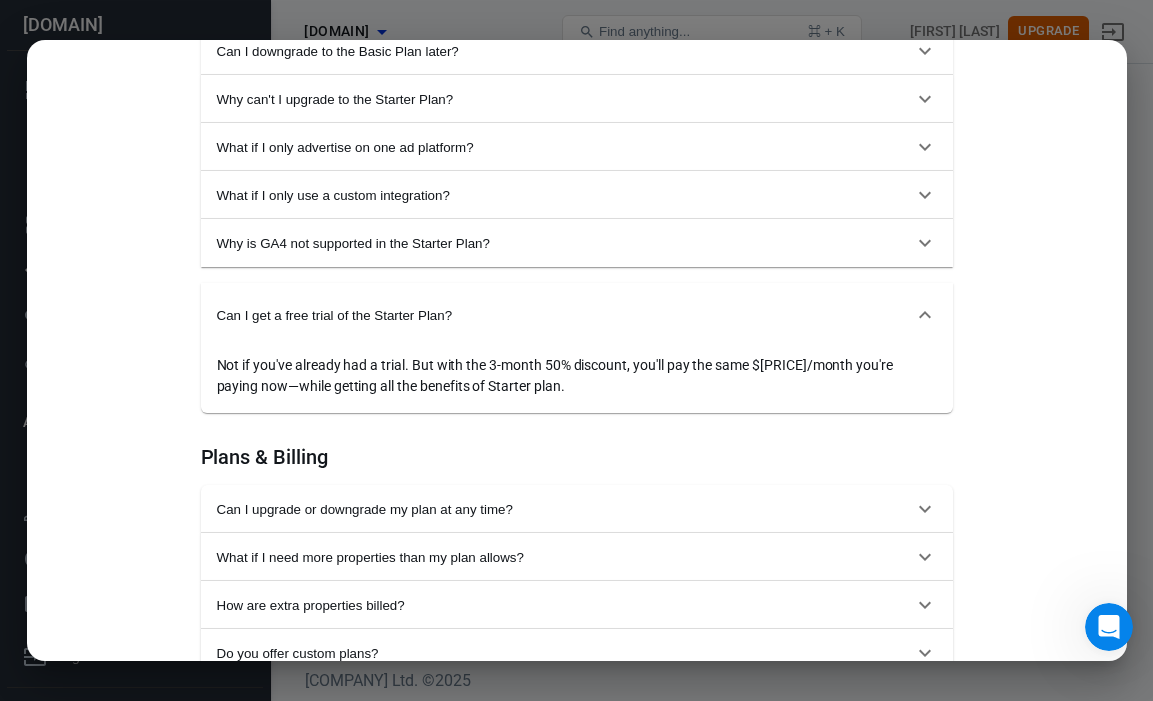 click on "Can I get a free trial of the Starter Plan?" at bounding box center [577, 315] 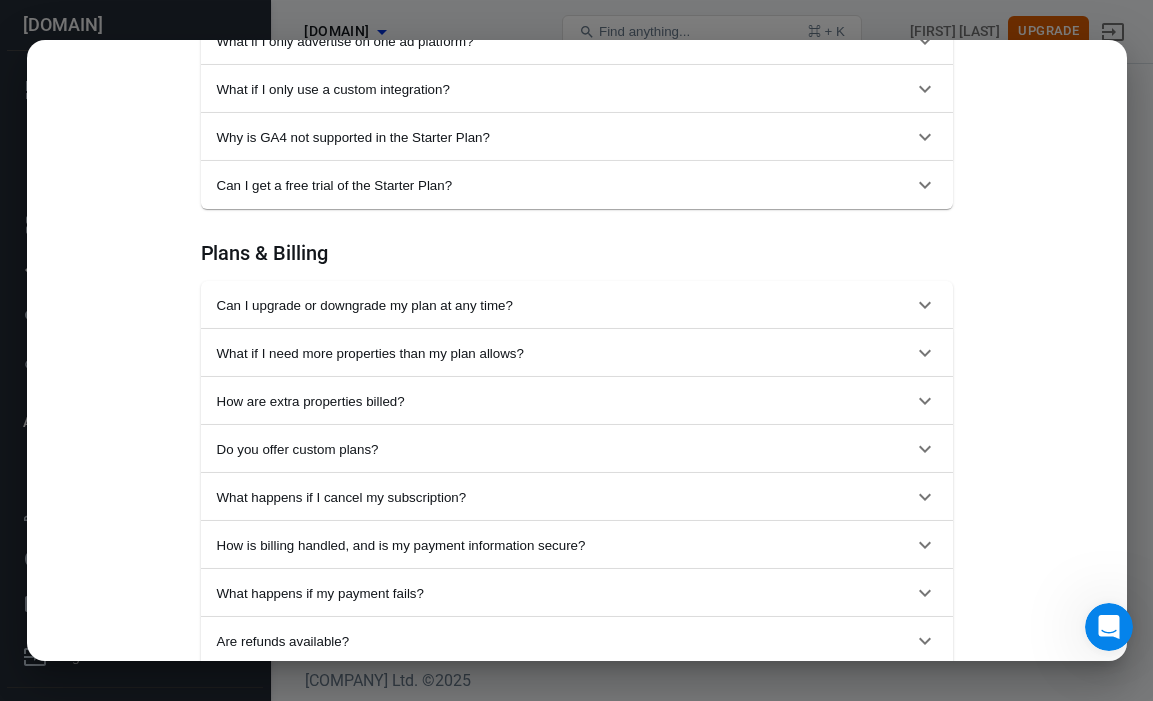 scroll, scrollTop: 1353, scrollLeft: 0, axis: vertical 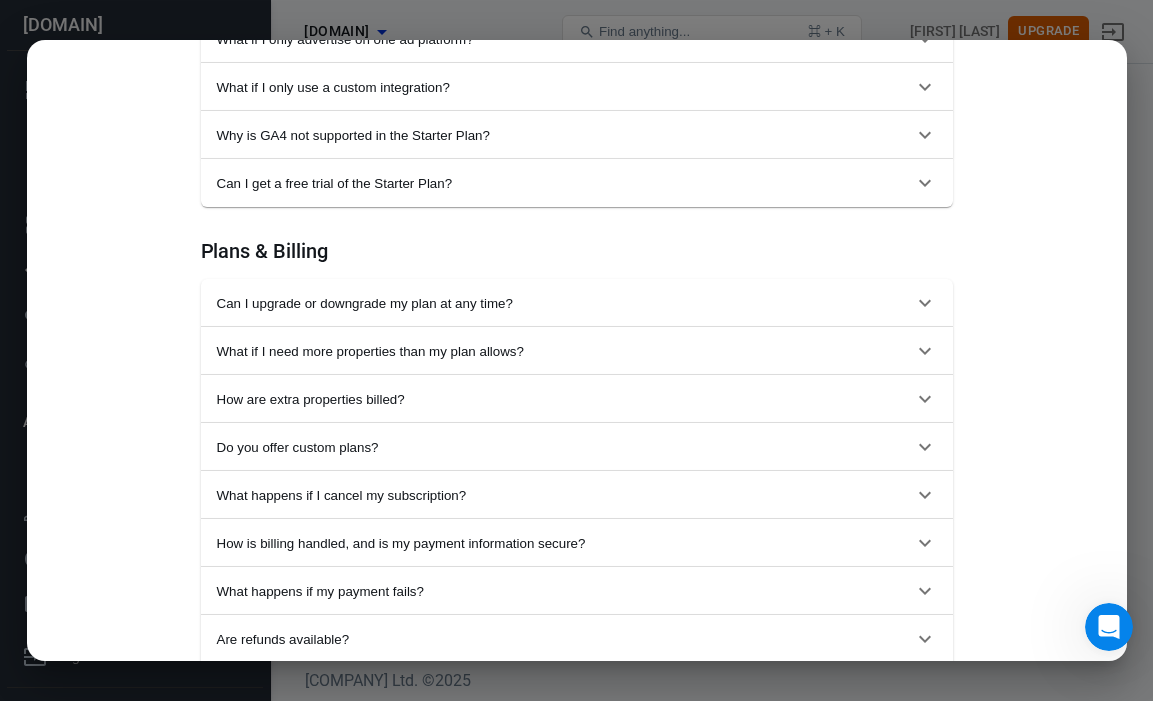 click on "Can I upgrade or downgrade my plan at any time?" at bounding box center (565, 303) 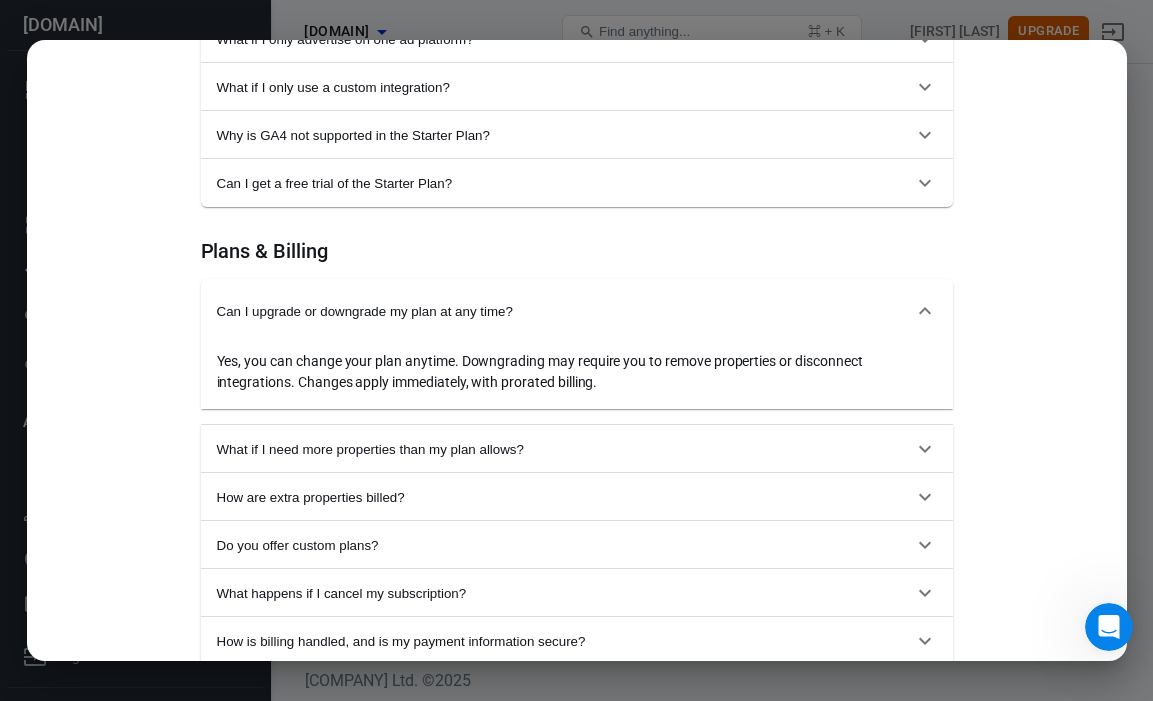 click on "Can I upgrade or downgrade my plan at any time?" at bounding box center (565, 311) 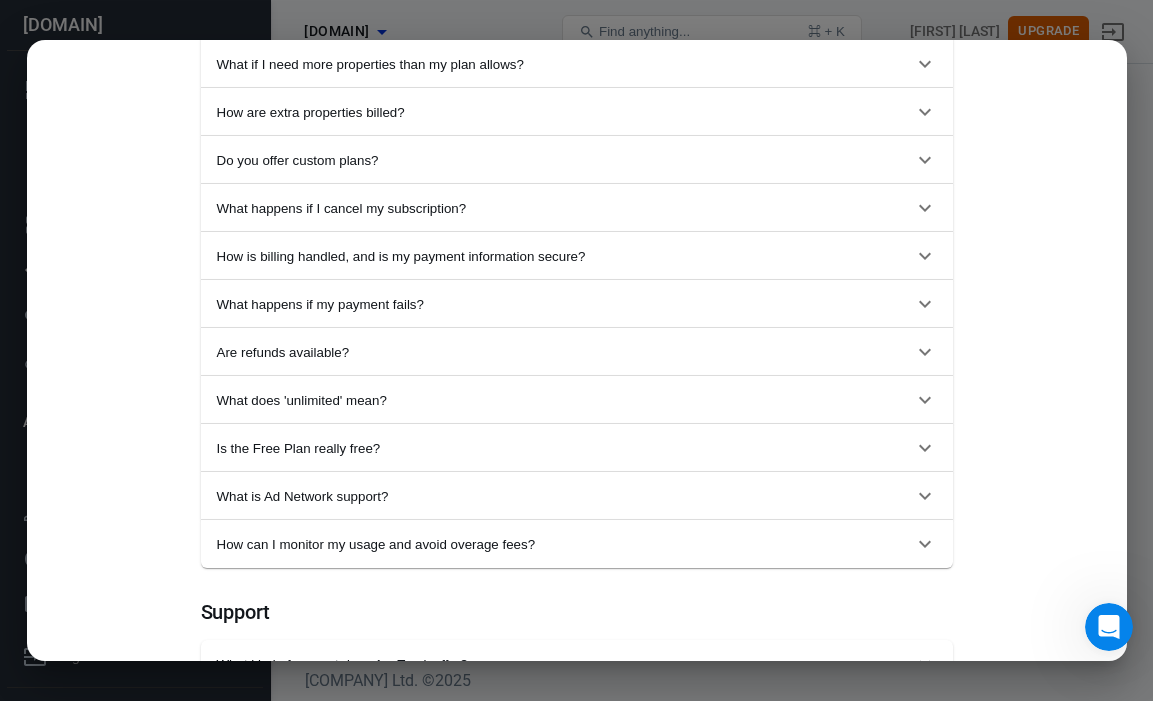 scroll, scrollTop: 1633, scrollLeft: 0, axis: vertical 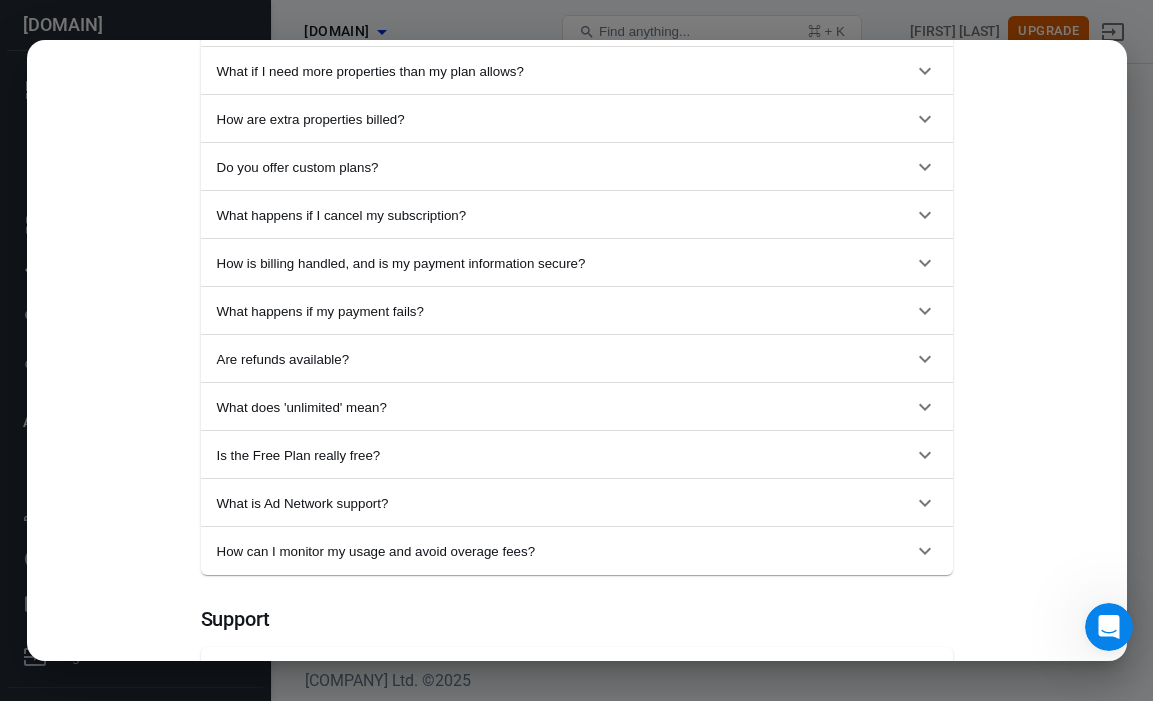 click on "What does 'unlimited' mean?" at bounding box center [565, 407] 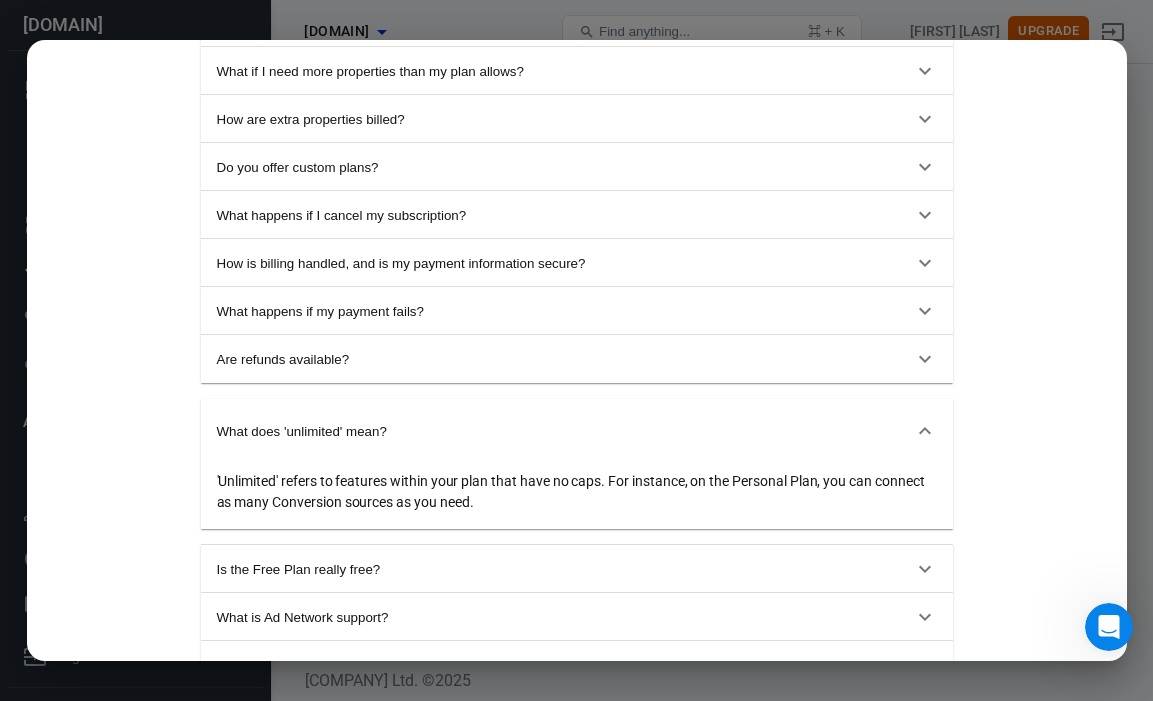 click on "What does 'unlimited' mean?" at bounding box center (577, 431) 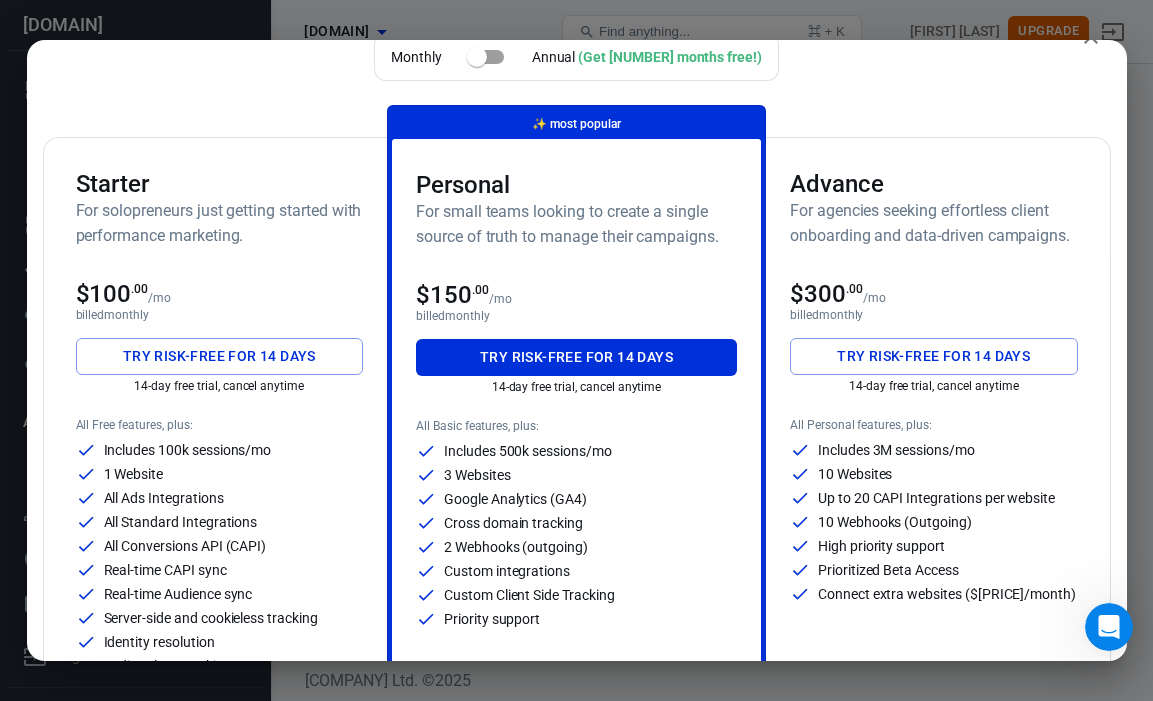 scroll, scrollTop: 0, scrollLeft: 0, axis: both 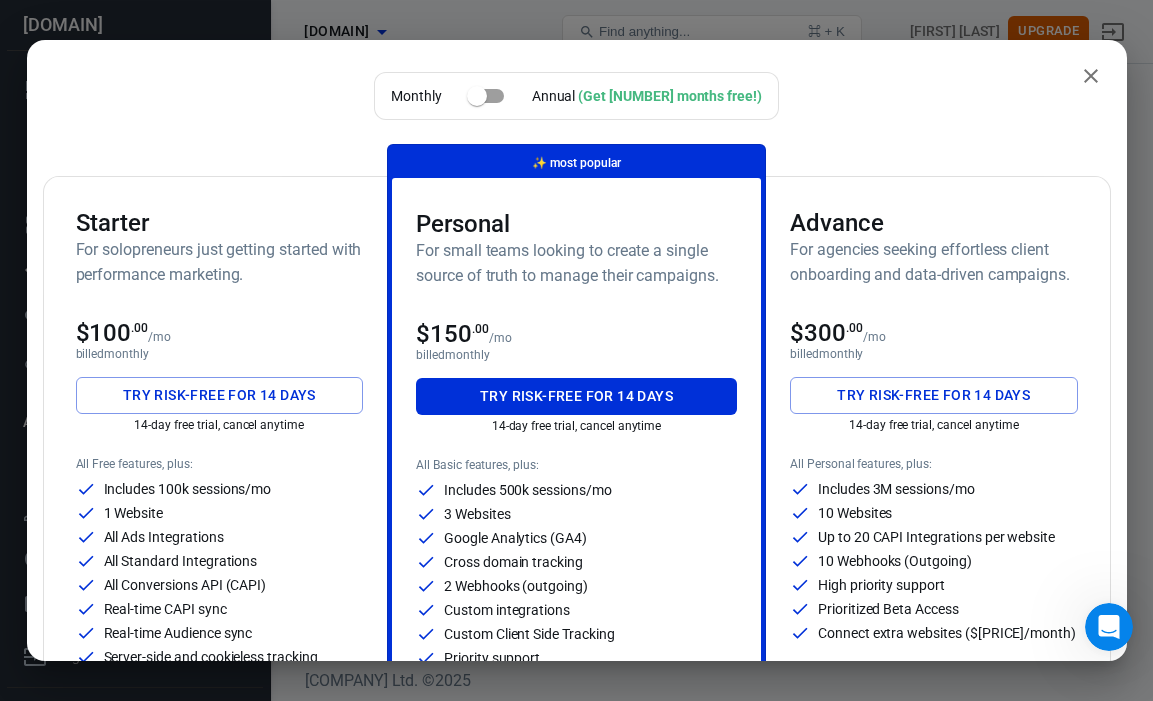 click 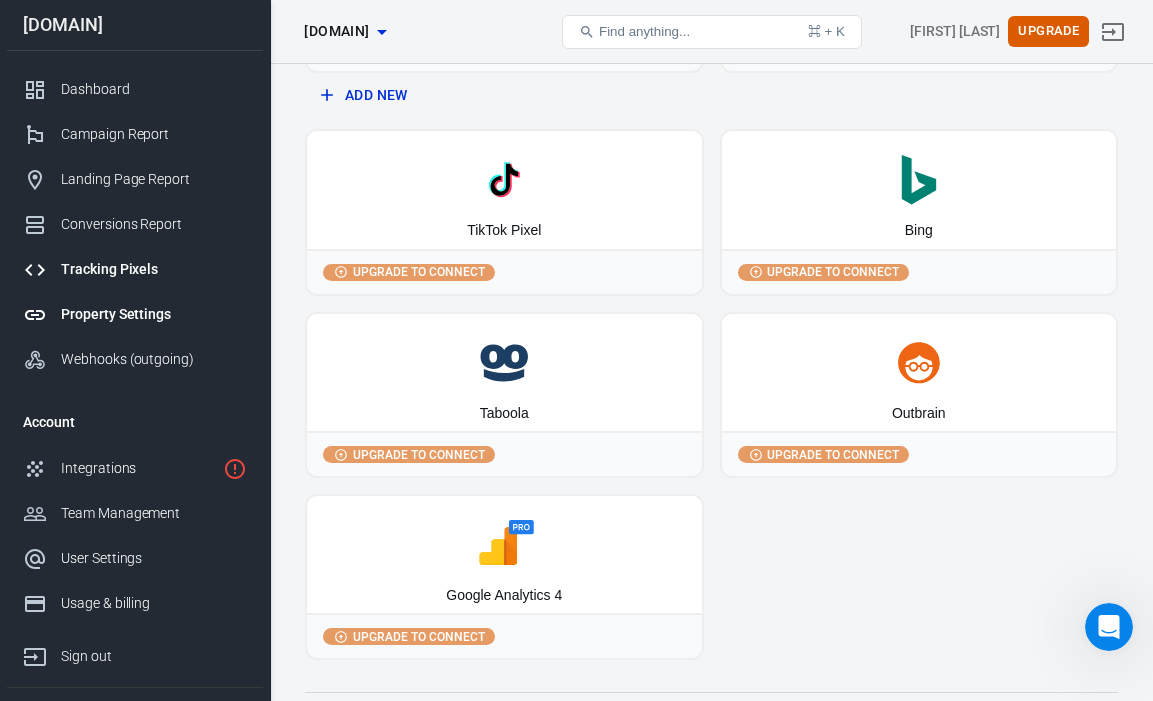 scroll, scrollTop: 217, scrollLeft: 0, axis: vertical 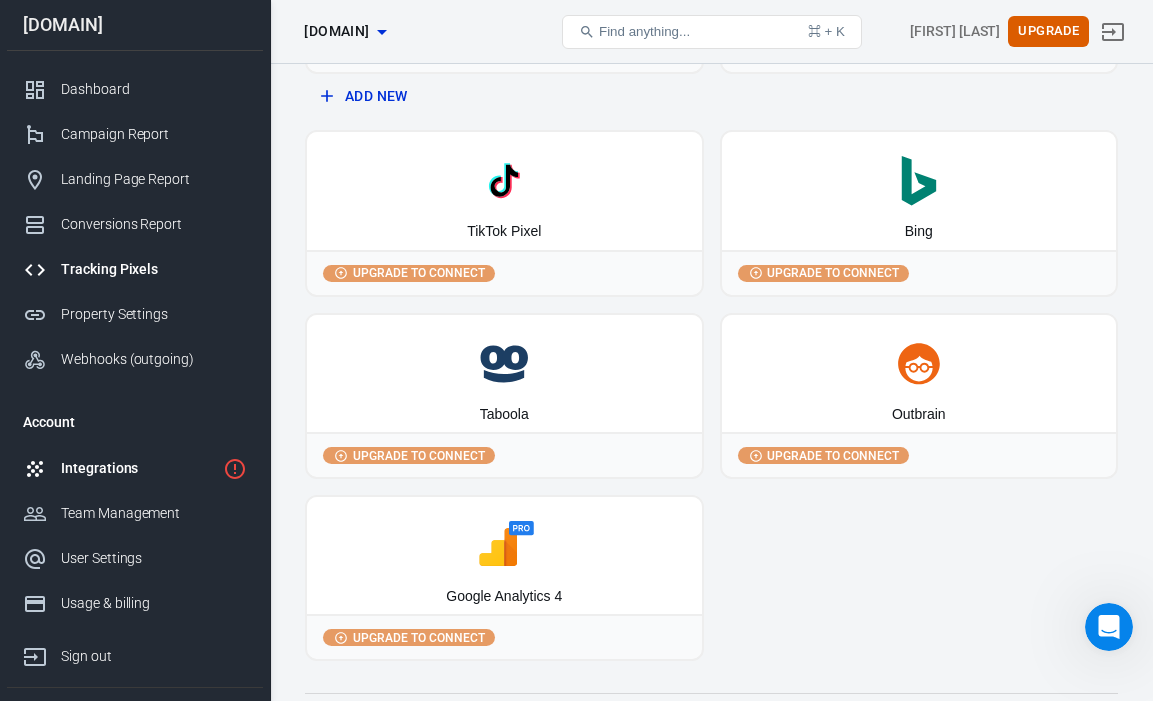 click on "Integrations" at bounding box center [138, 468] 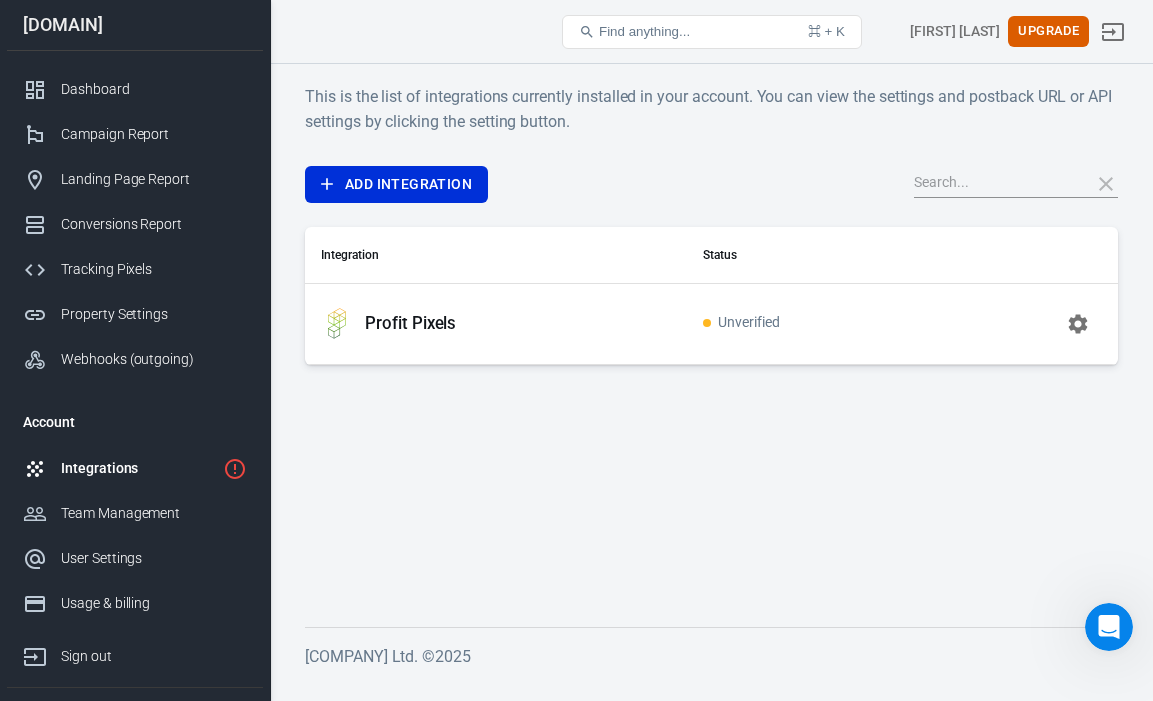scroll, scrollTop: 0, scrollLeft: 0, axis: both 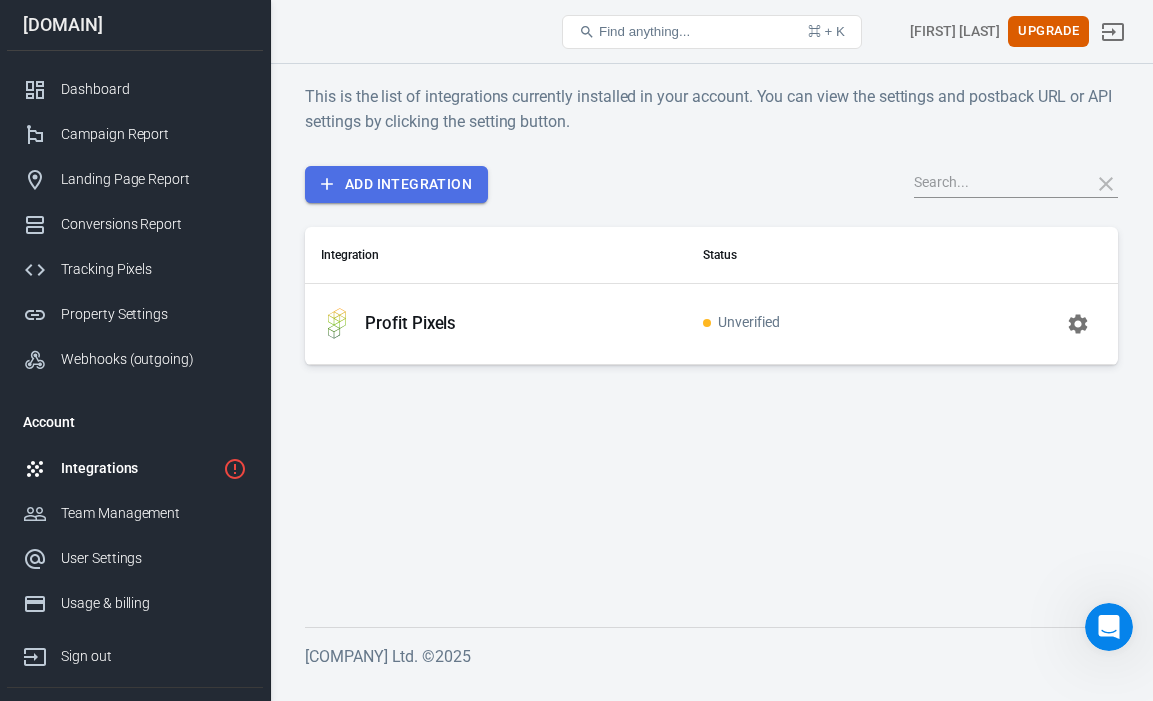 click on "Add Integration" at bounding box center [396, 184] 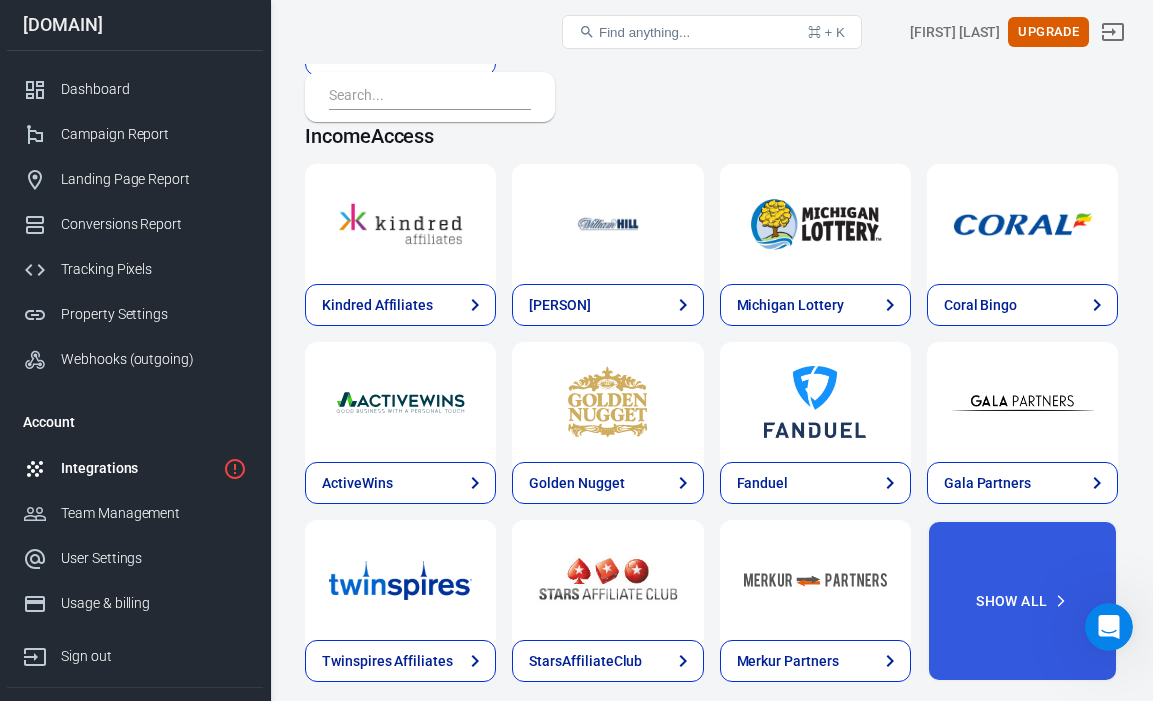 scroll, scrollTop: 3194, scrollLeft: 0, axis: vertical 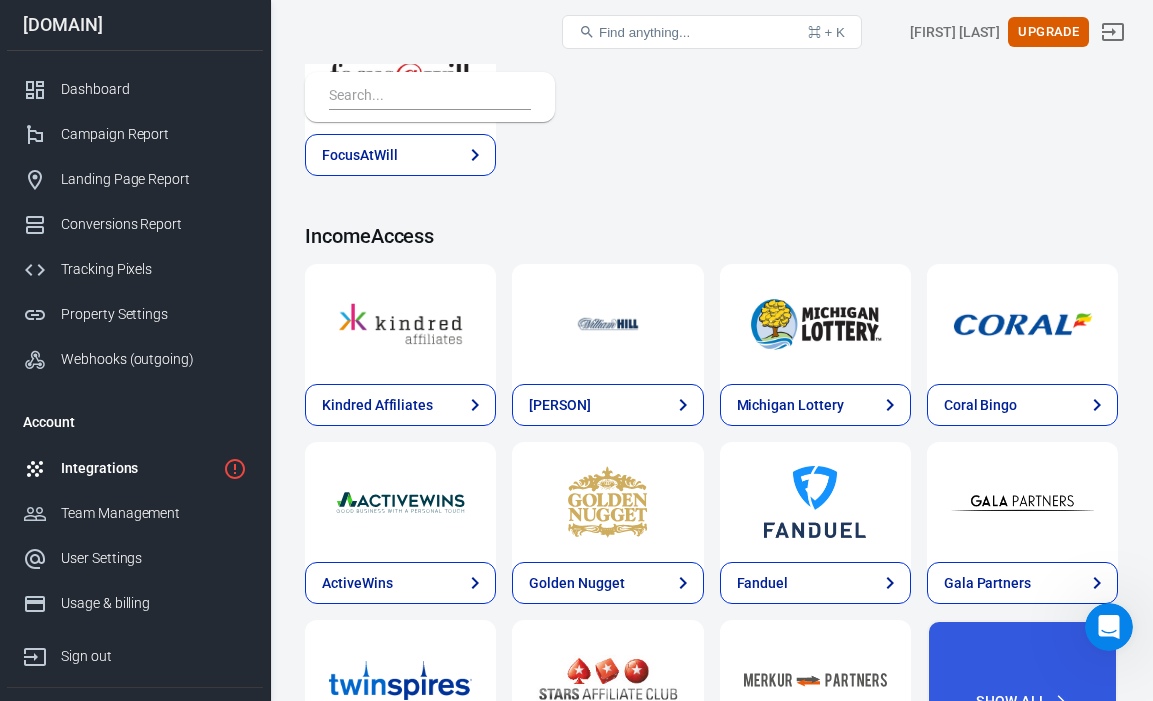 click at bounding box center [426, 97] 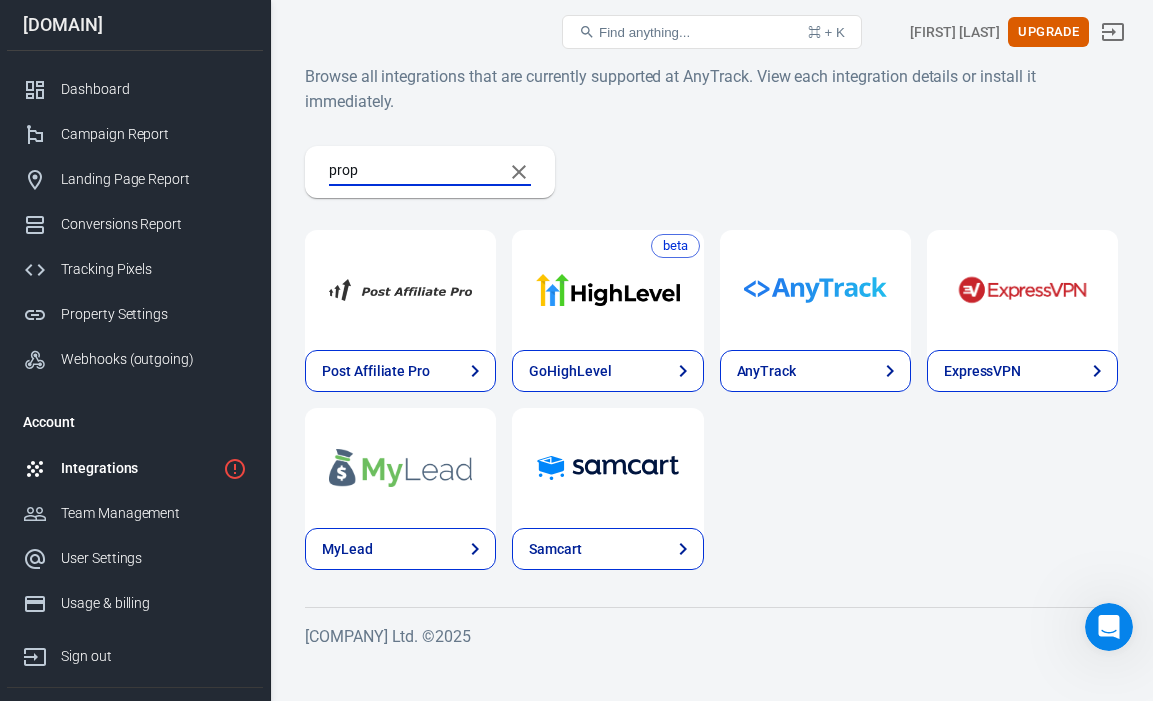 scroll, scrollTop: 0, scrollLeft: 0, axis: both 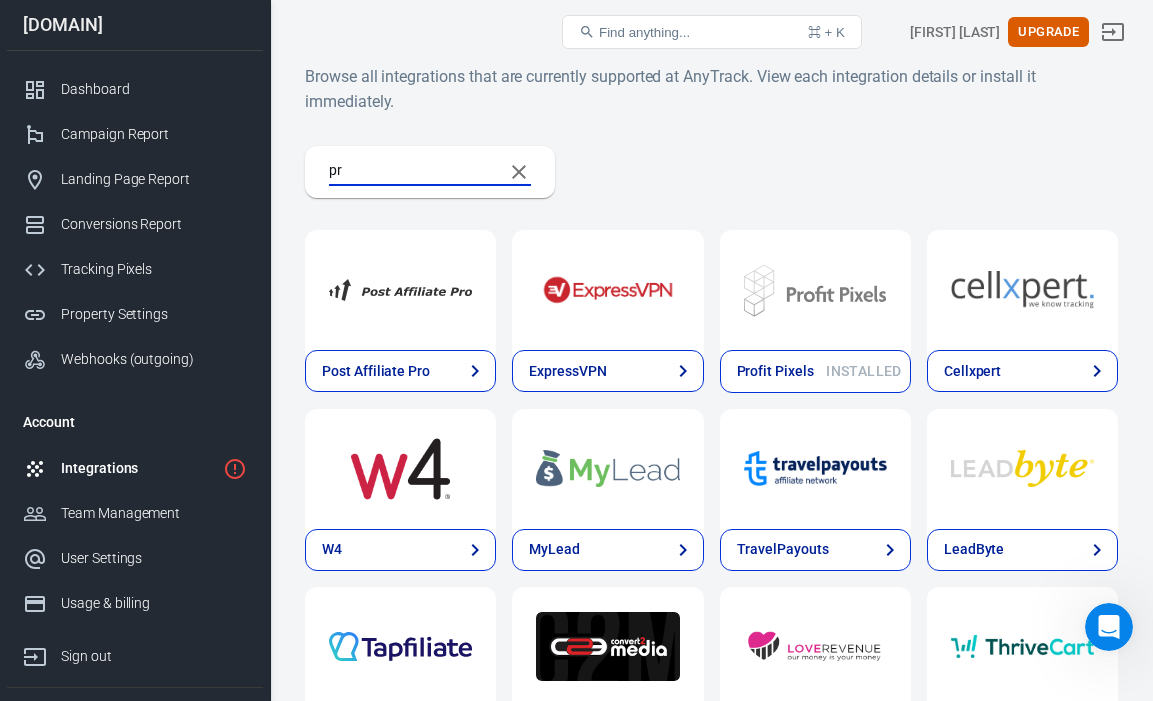 type on "p" 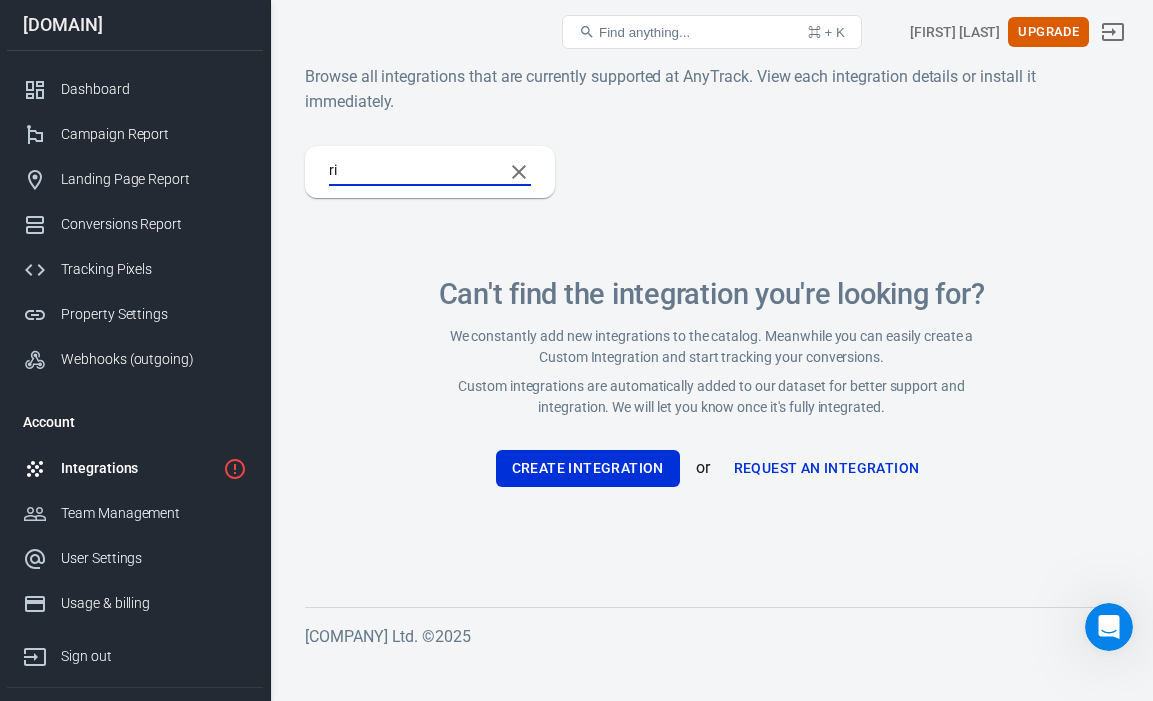 type on "r" 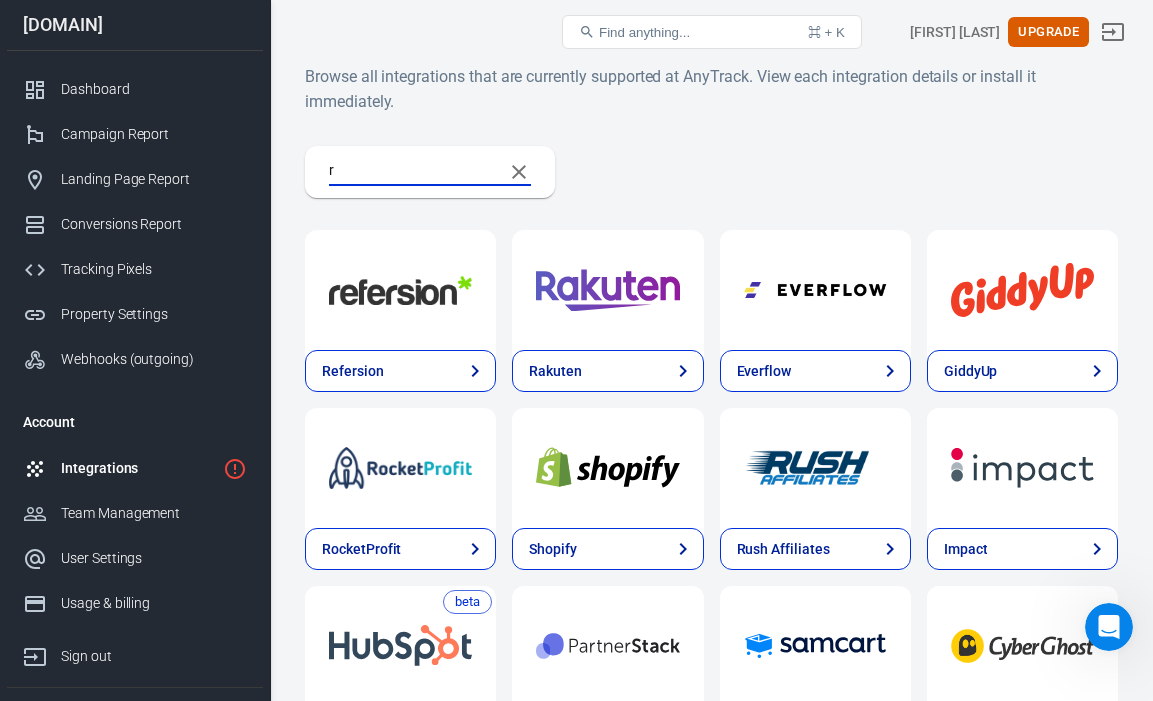 type 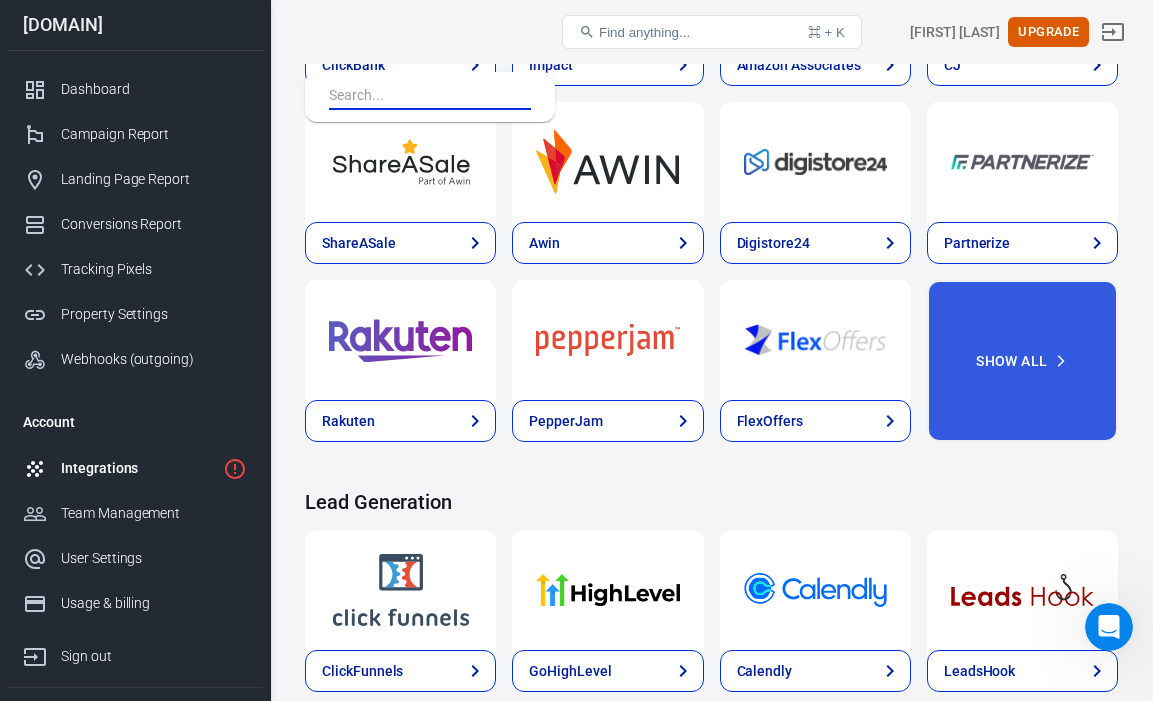 scroll, scrollTop: 875, scrollLeft: 0, axis: vertical 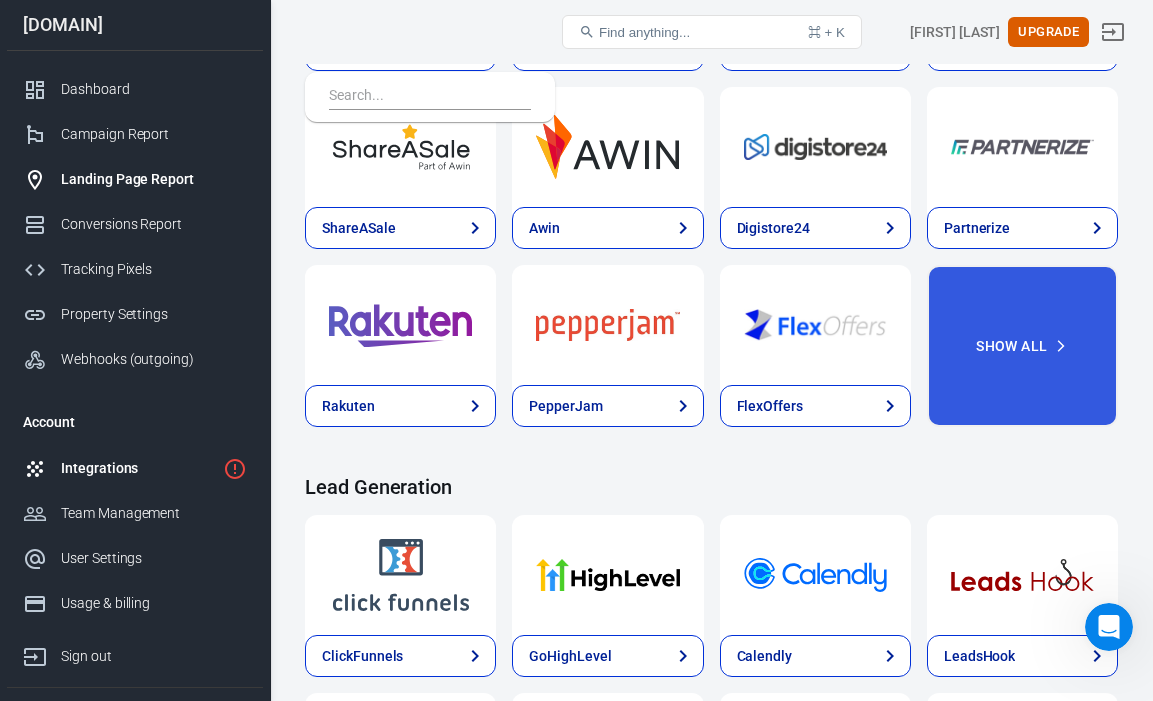 click on "Landing Page Report" at bounding box center [154, 179] 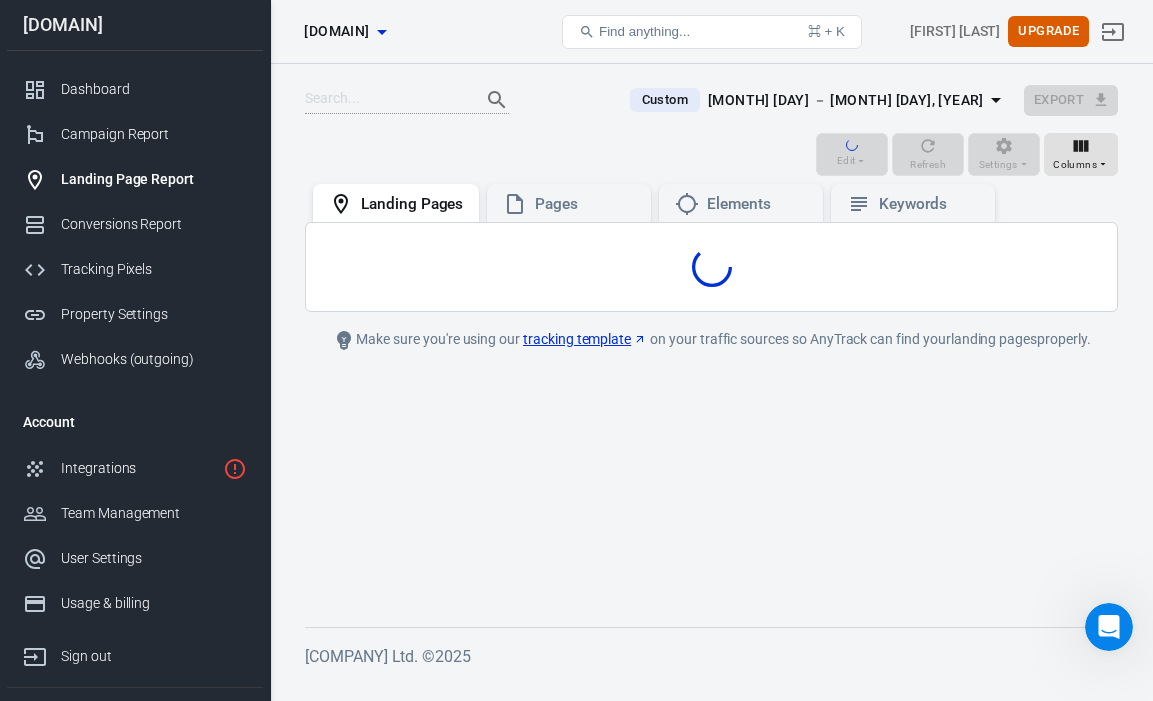 scroll, scrollTop: 0, scrollLeft: 0, axis: both 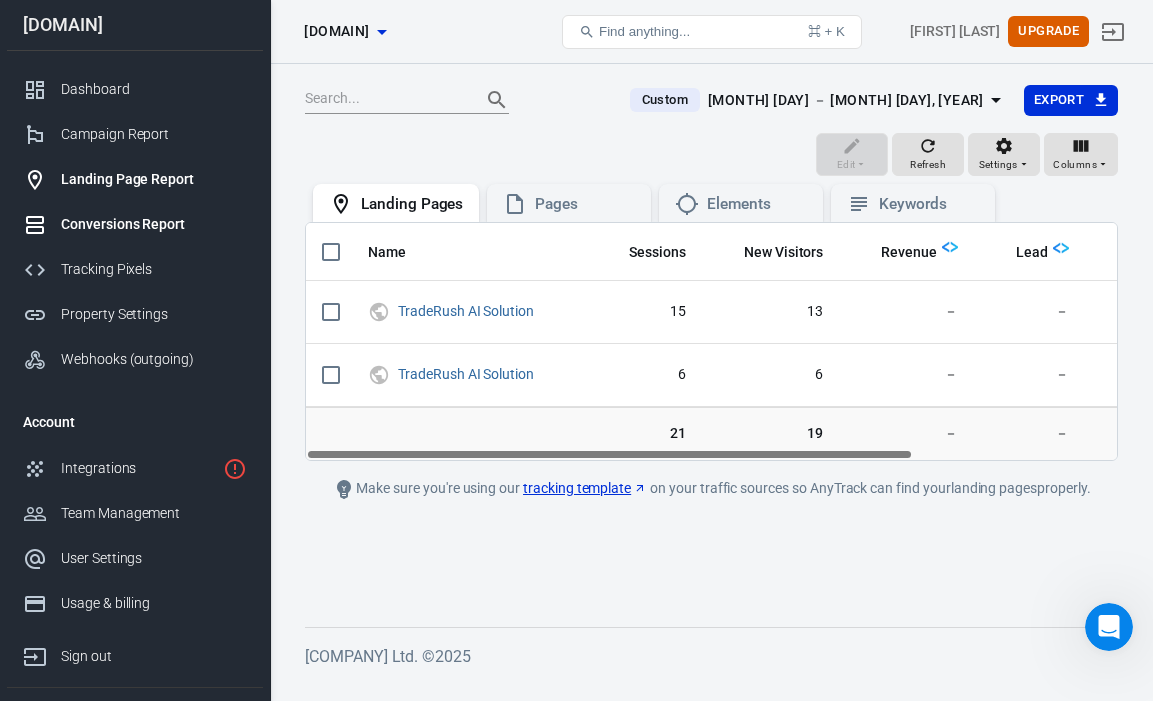 click on "Conversions Report" at bounding box center (154, 224) 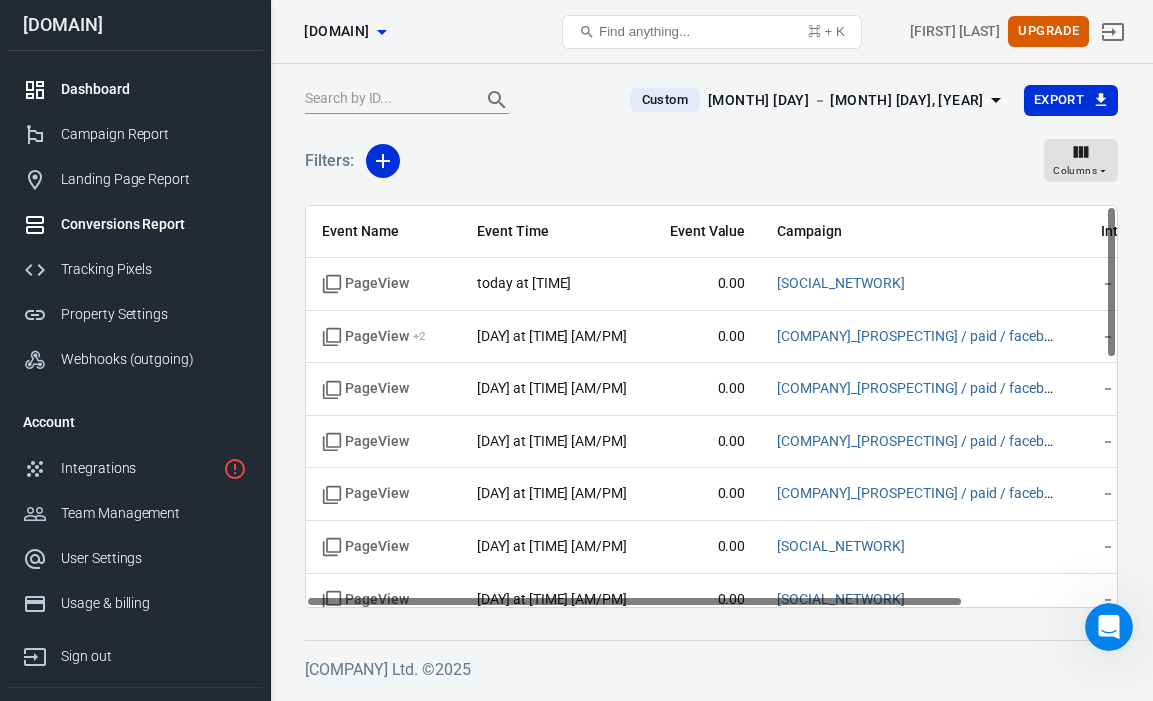 click on "Dashboard" at bounding box center [154, 89] 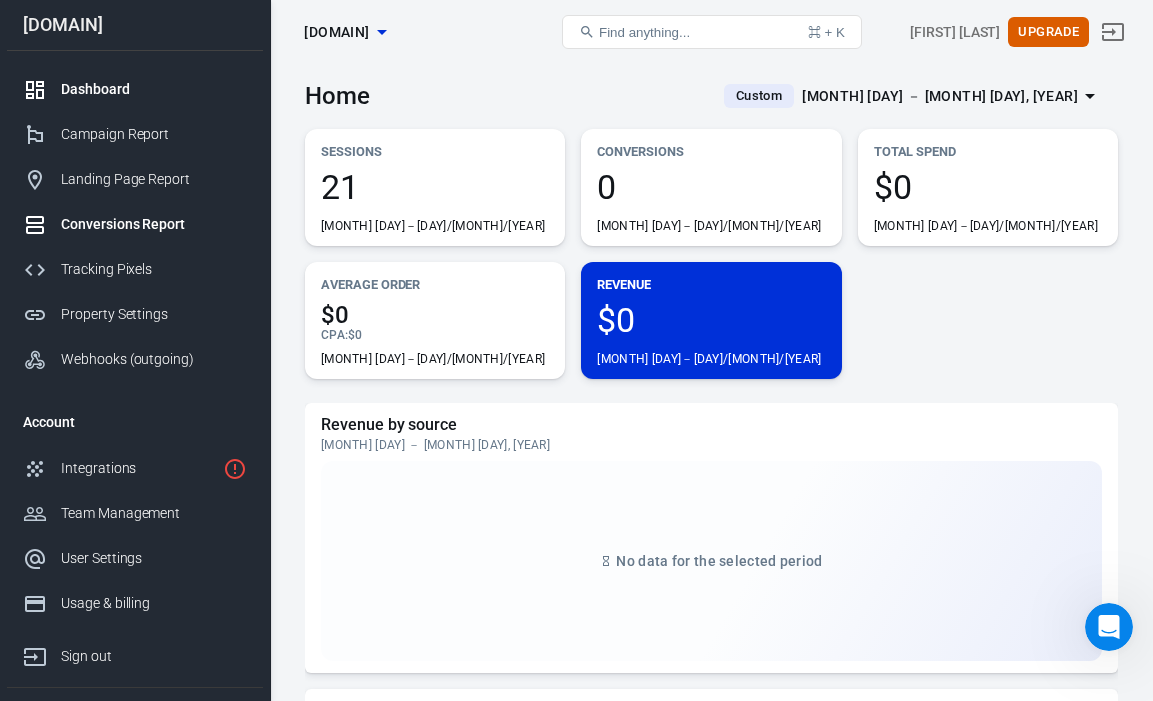 click on "Conversions Report" at bounding box center (154, 224) 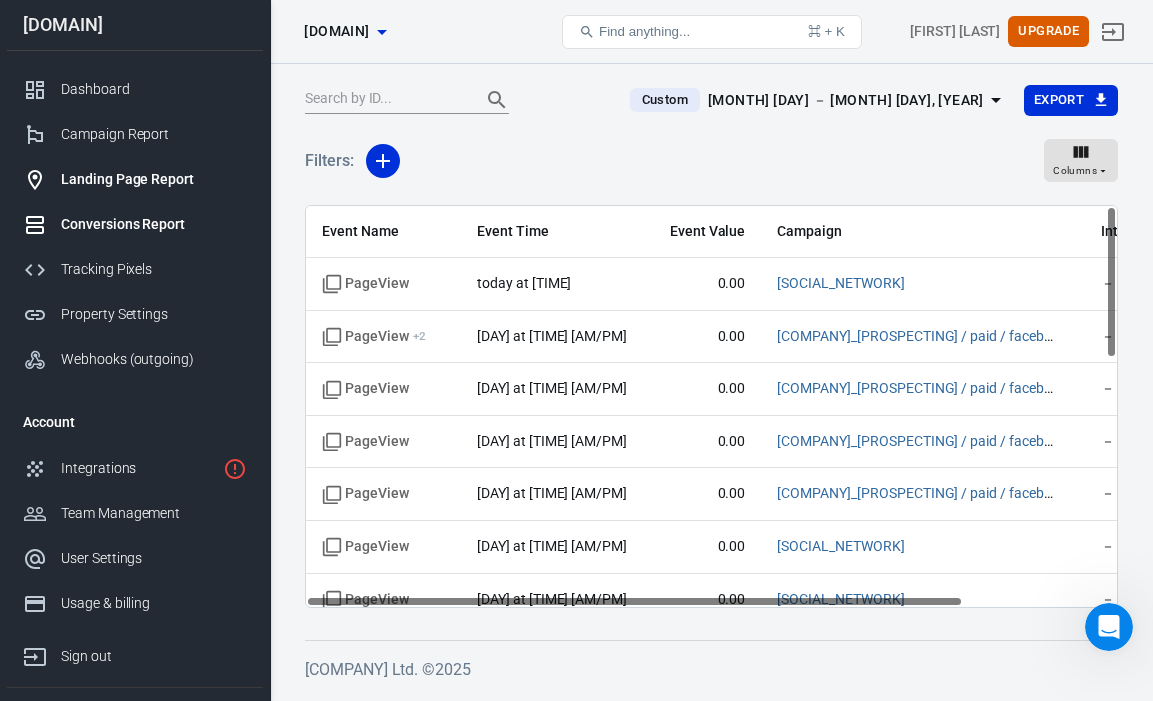click on "Landing Page Report" at bounding box center [154, 179] 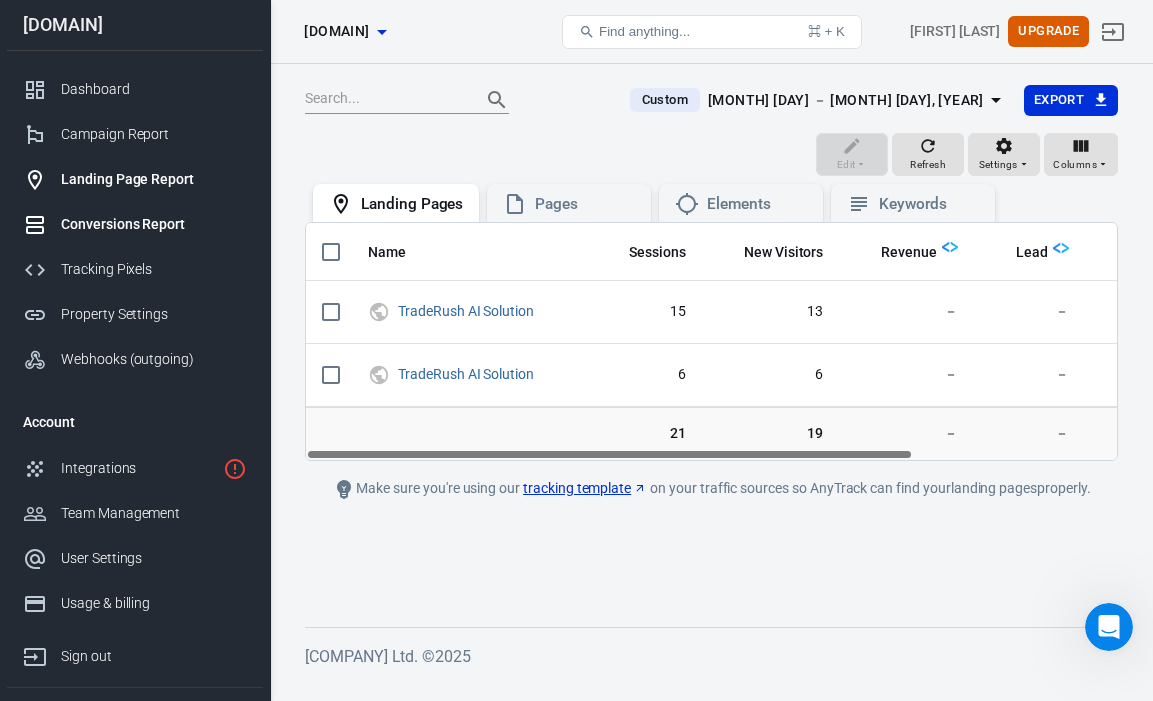 click on "Conversions Report" at bounding box center (154, 224) 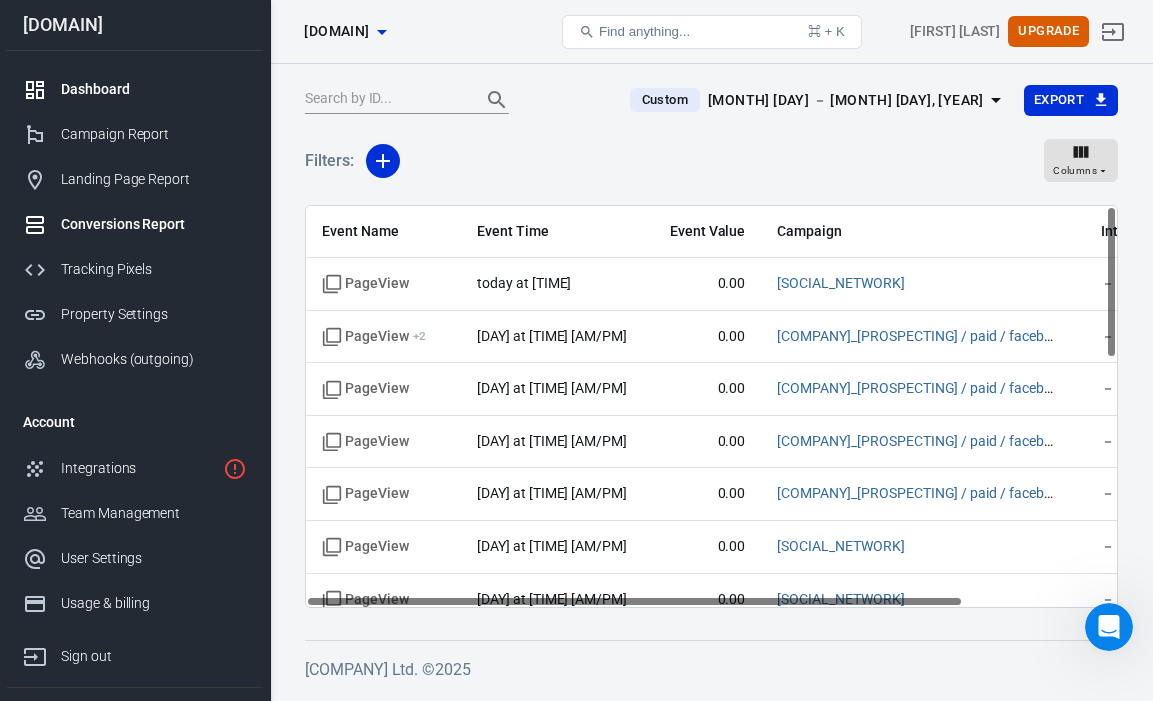 click on "Dashboard" at bounding box center [154, 89] 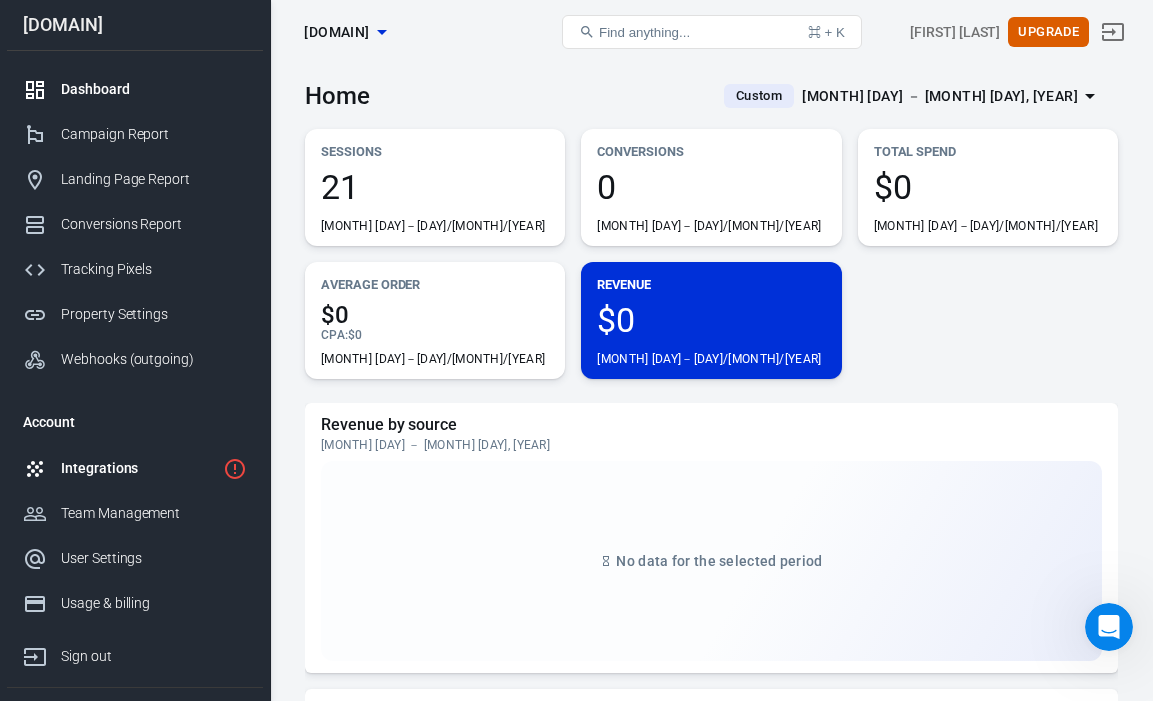click on "Integrations" at bounding box center (138, 468) 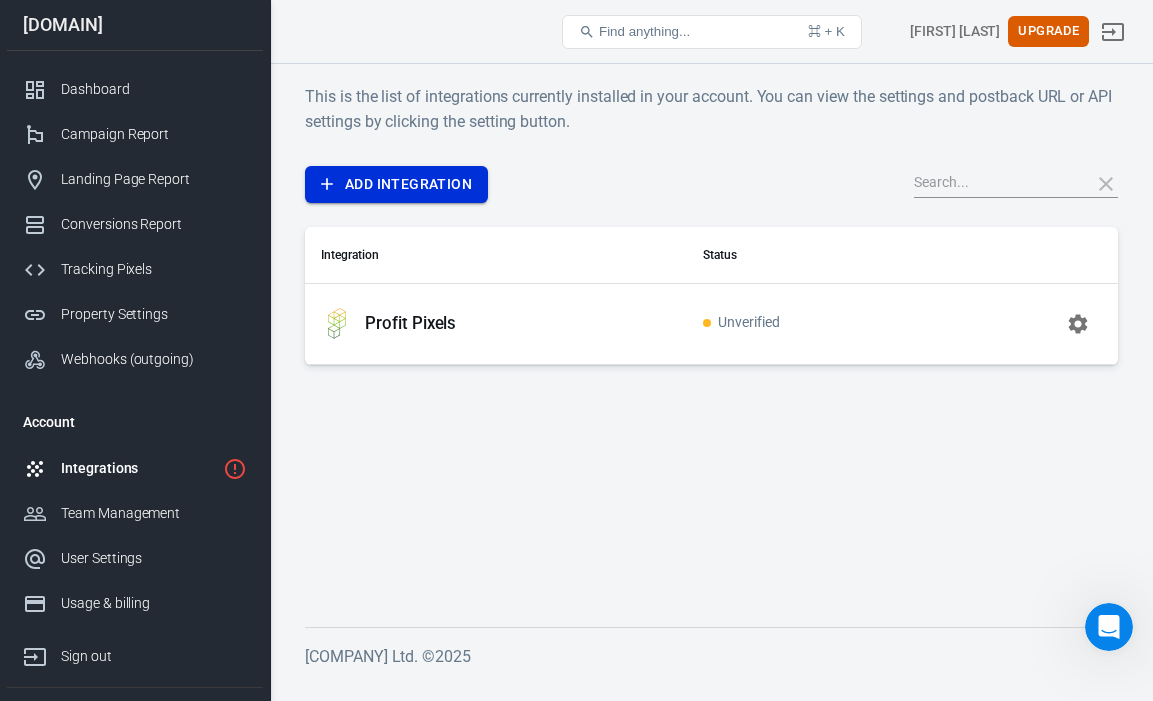 click on "Add Integration" at bounding box center (396, 184) 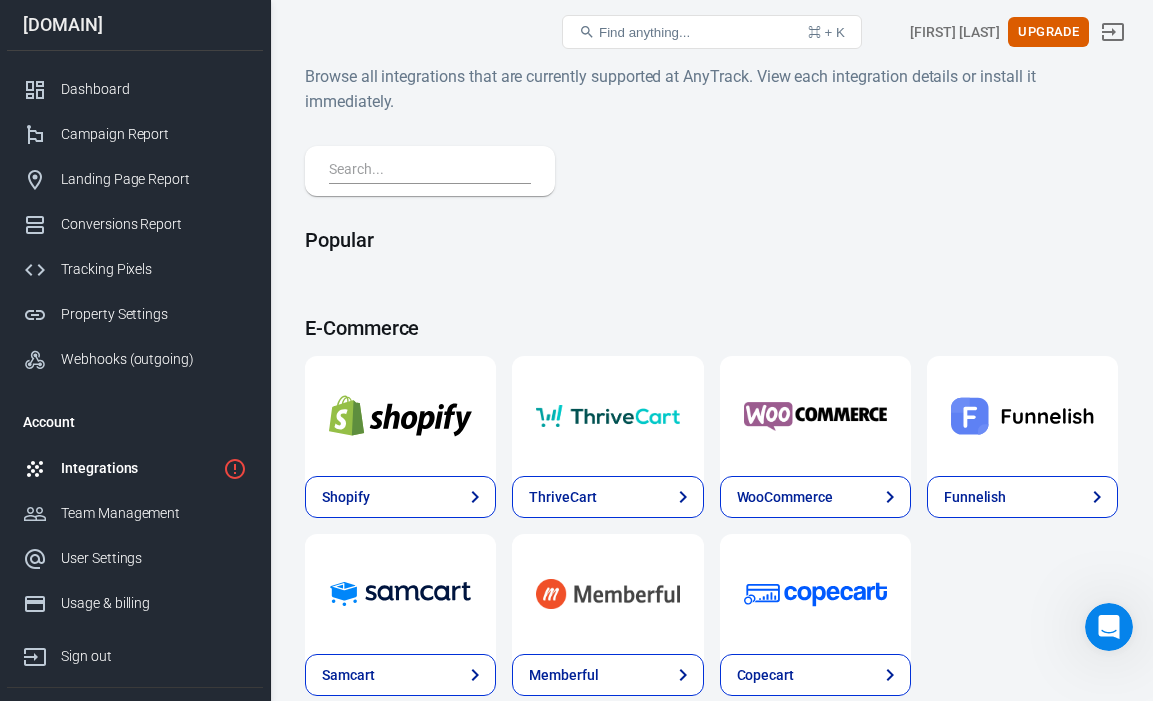 scroll, scrollTop: 0, scrollLeft: 0, axis: both 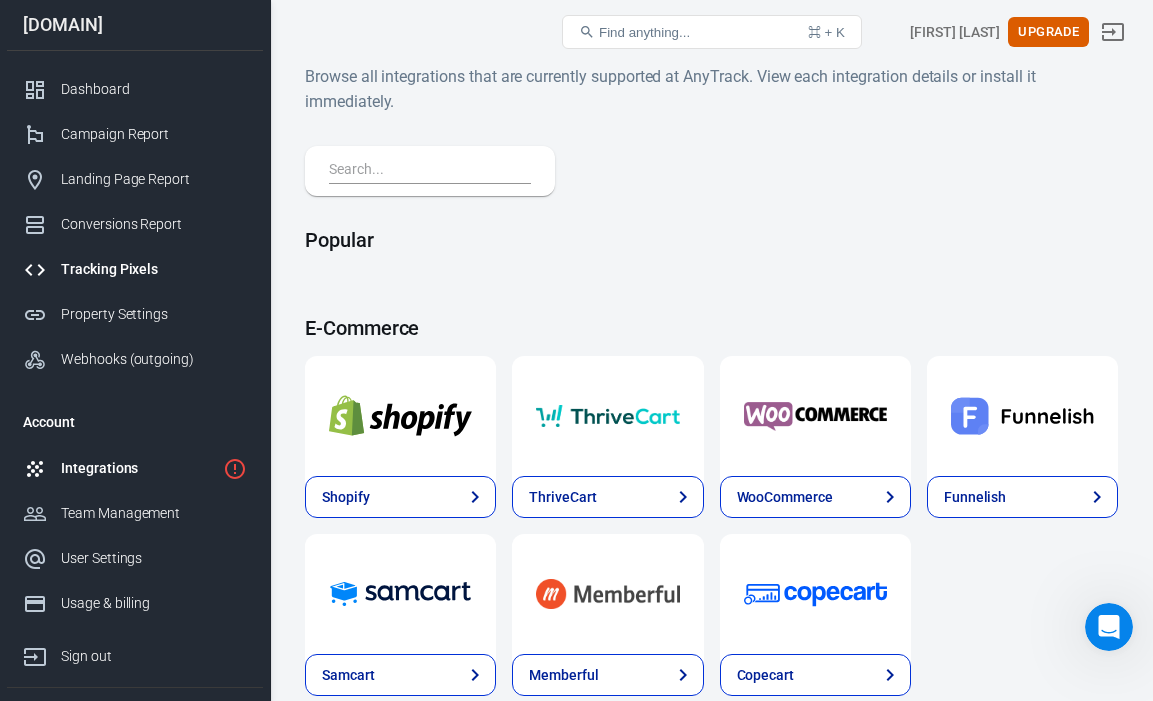 click on "Tracking Pixels" at bounding box center (154, 269) 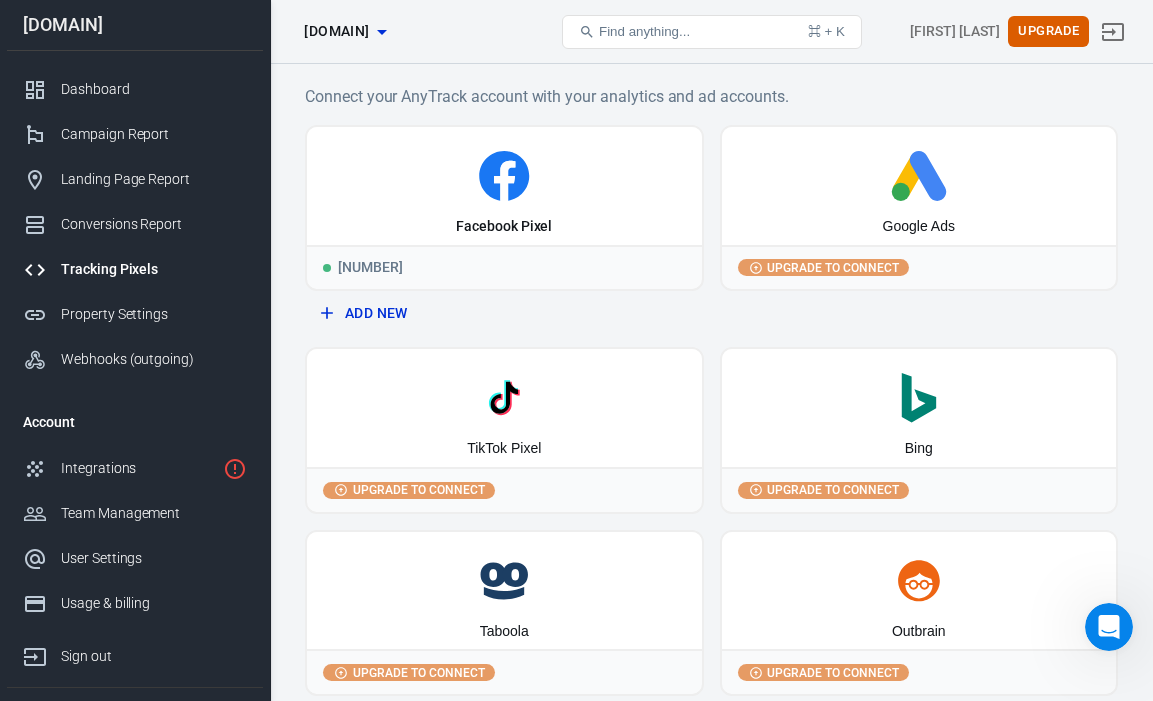 scroll, scrollTop: 0, scrollLeft: 0, axis: both 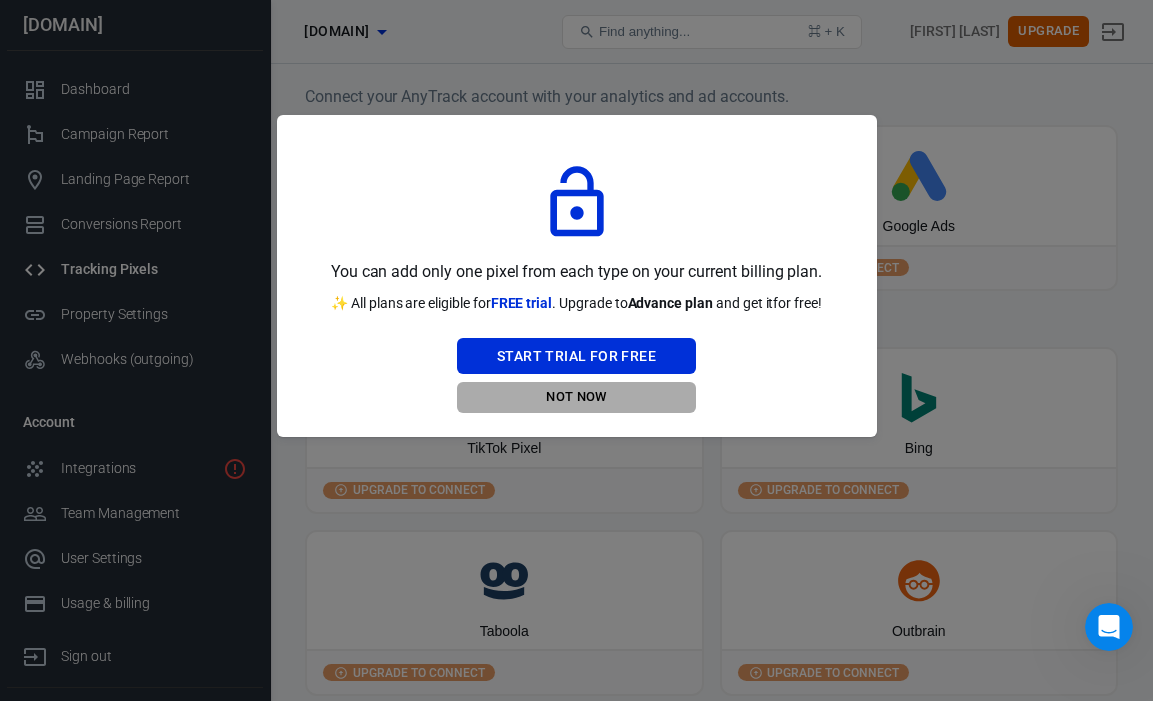 click on "Not Now" at bounding box center (576, 397) 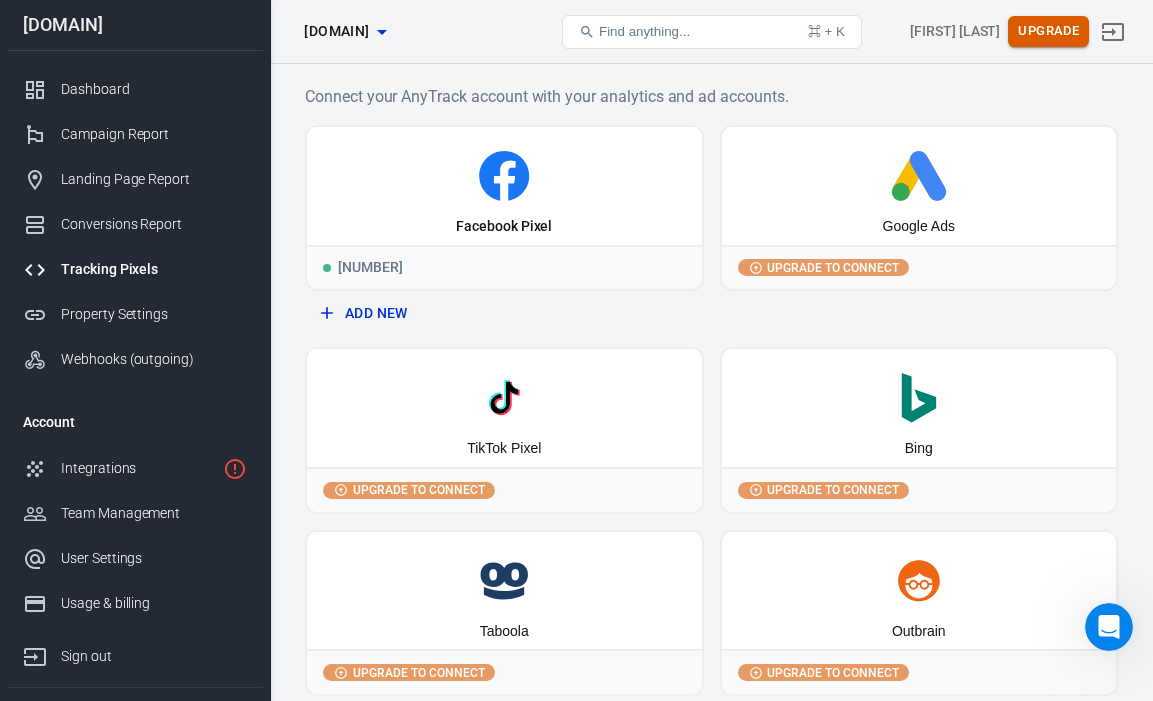 click on "Upgrade" at bounding box center (1048, 31) 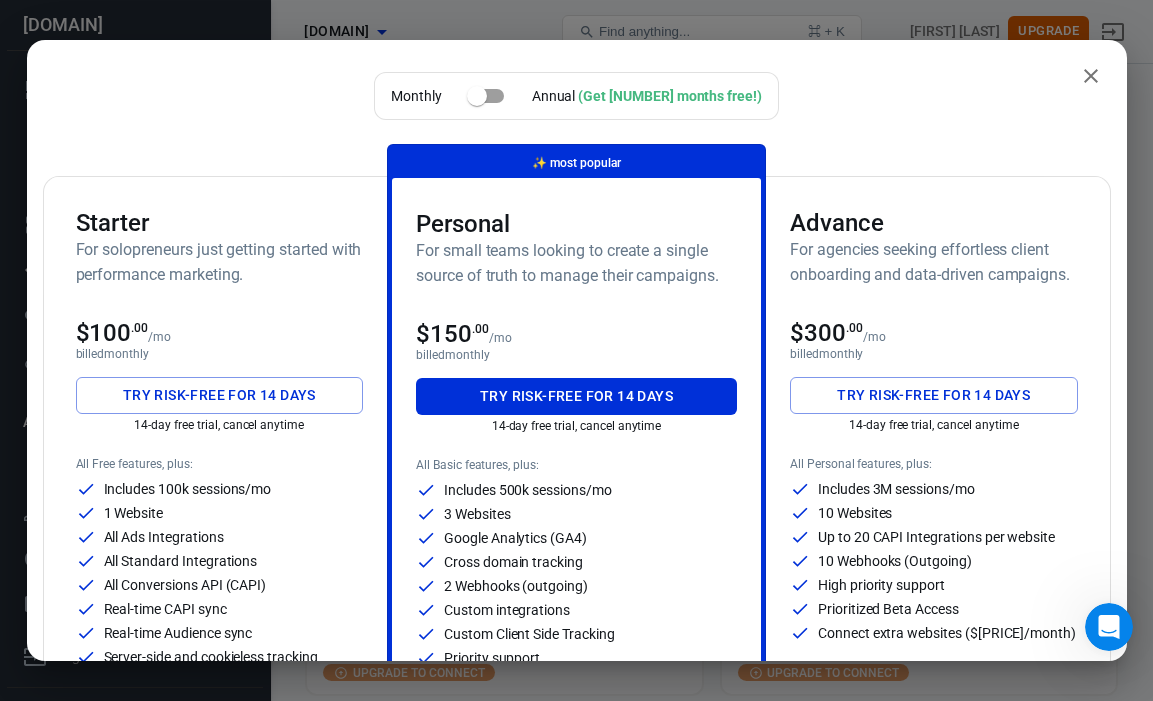 click 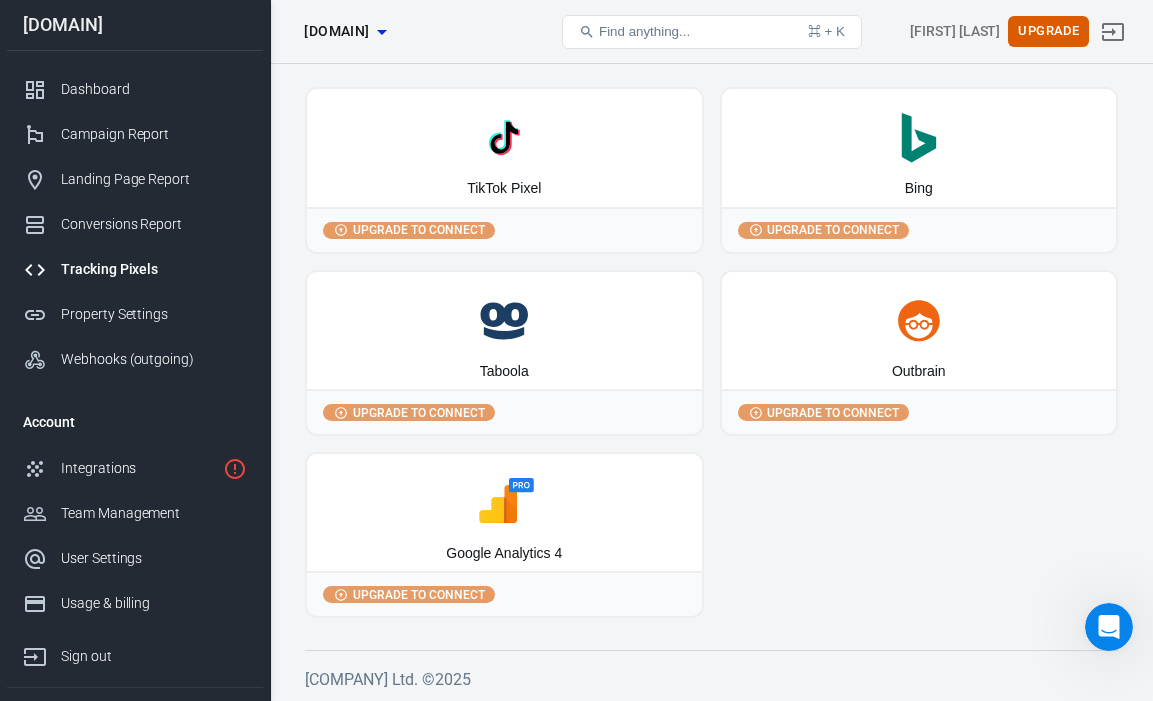 scroll, scrollTop: 259, scrollLeft: 0, axis: vertical 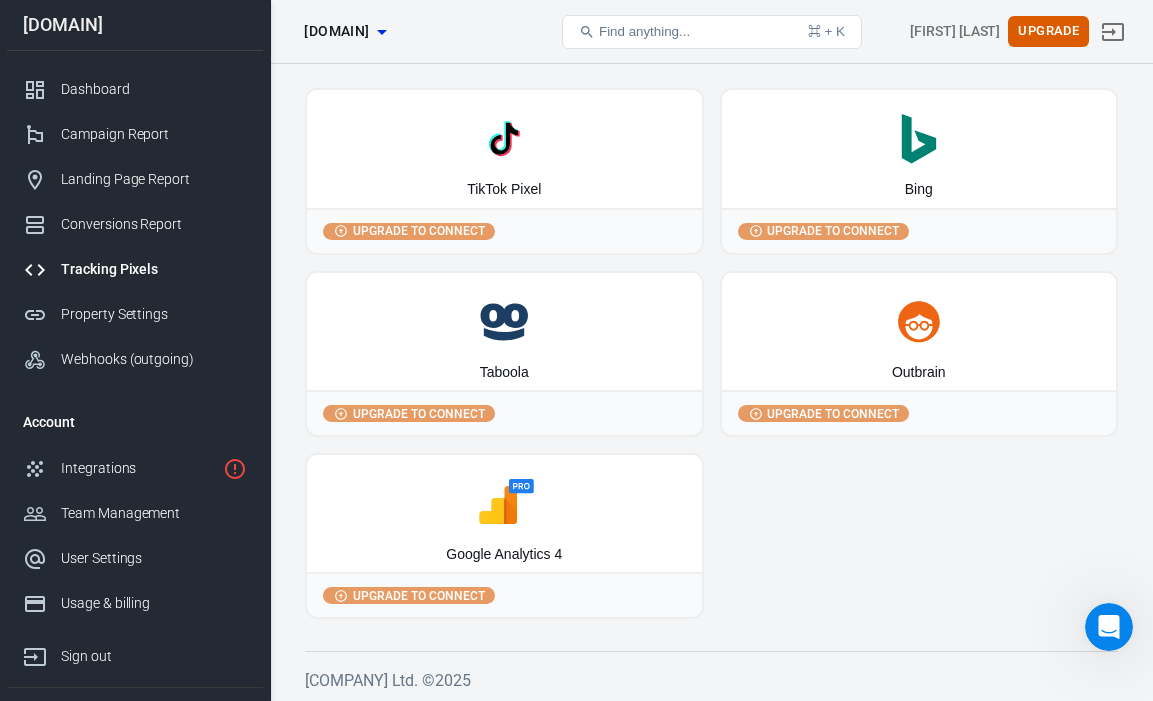 click on "Upgrade to connect" at bounding box center (833, 414) 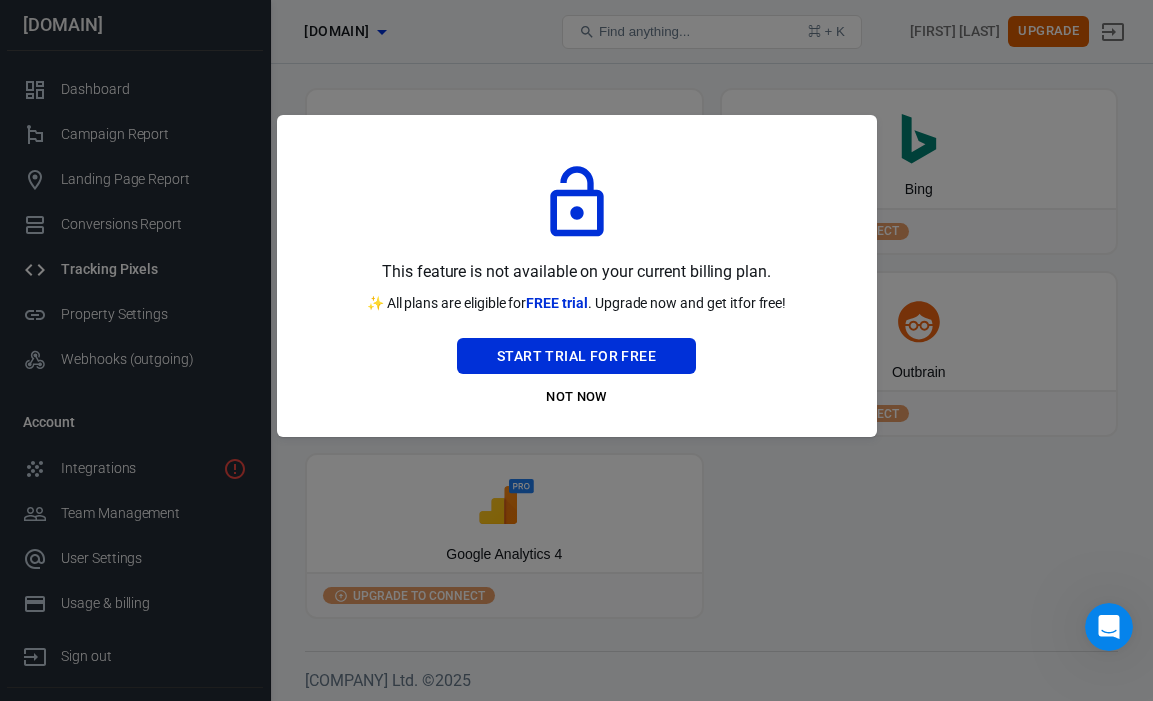 click at bounding box center (576, 350) 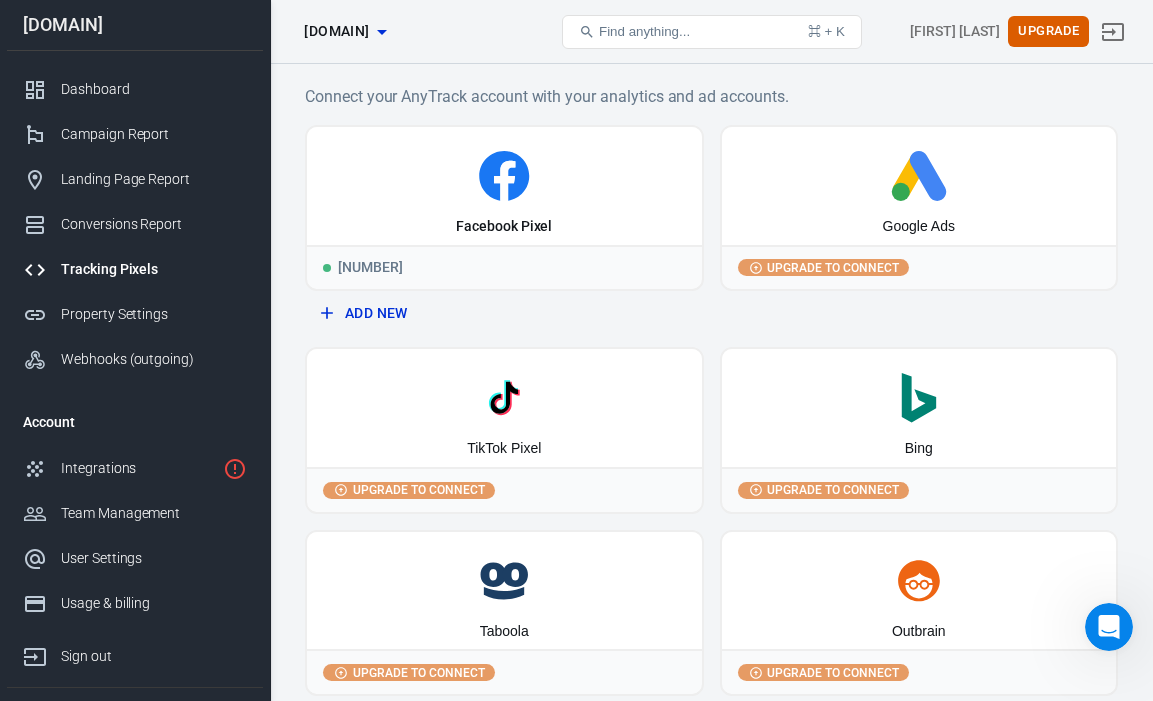 scroll, scrollTop: 0, scrollLeft: 0, axis: both 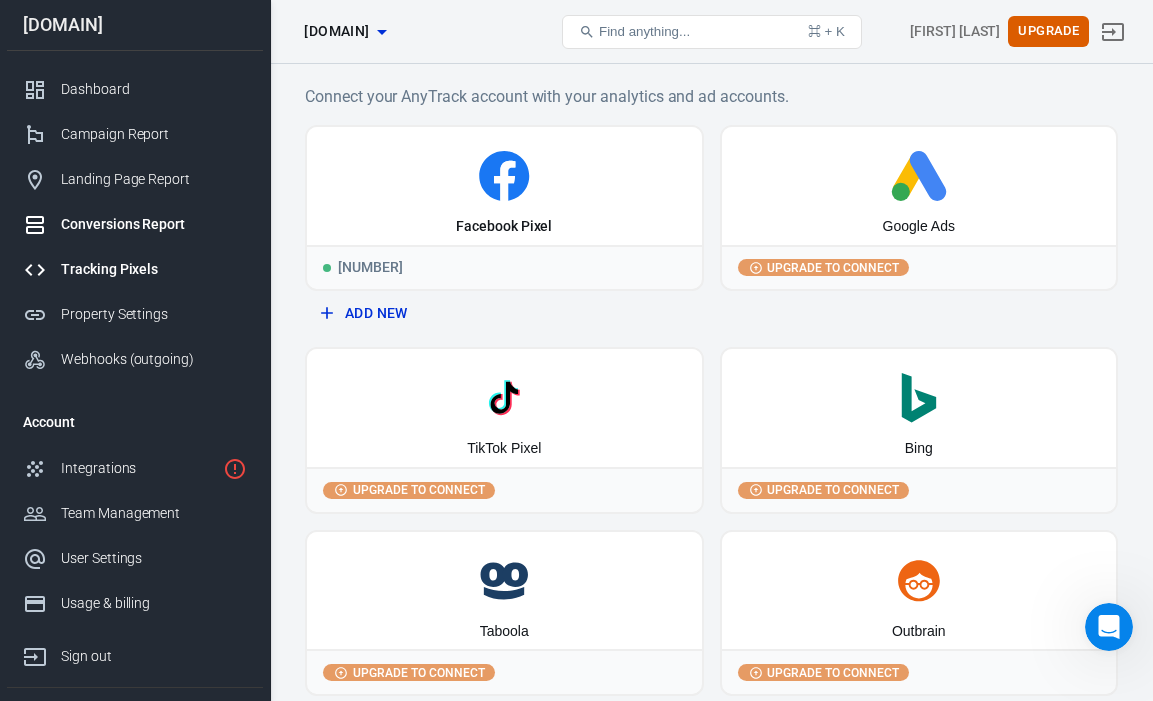 click on "Conversions Report" at bounding box center [154, 224] 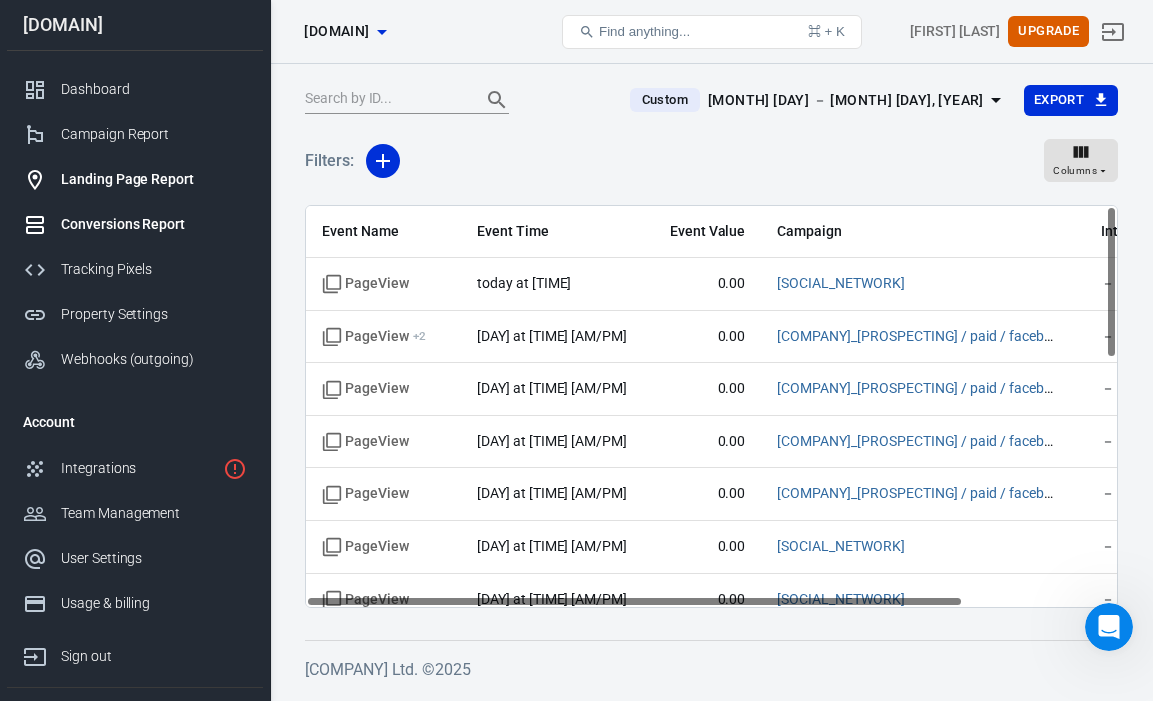 click on "Landing Page Report" at bounding box center [154, 179] 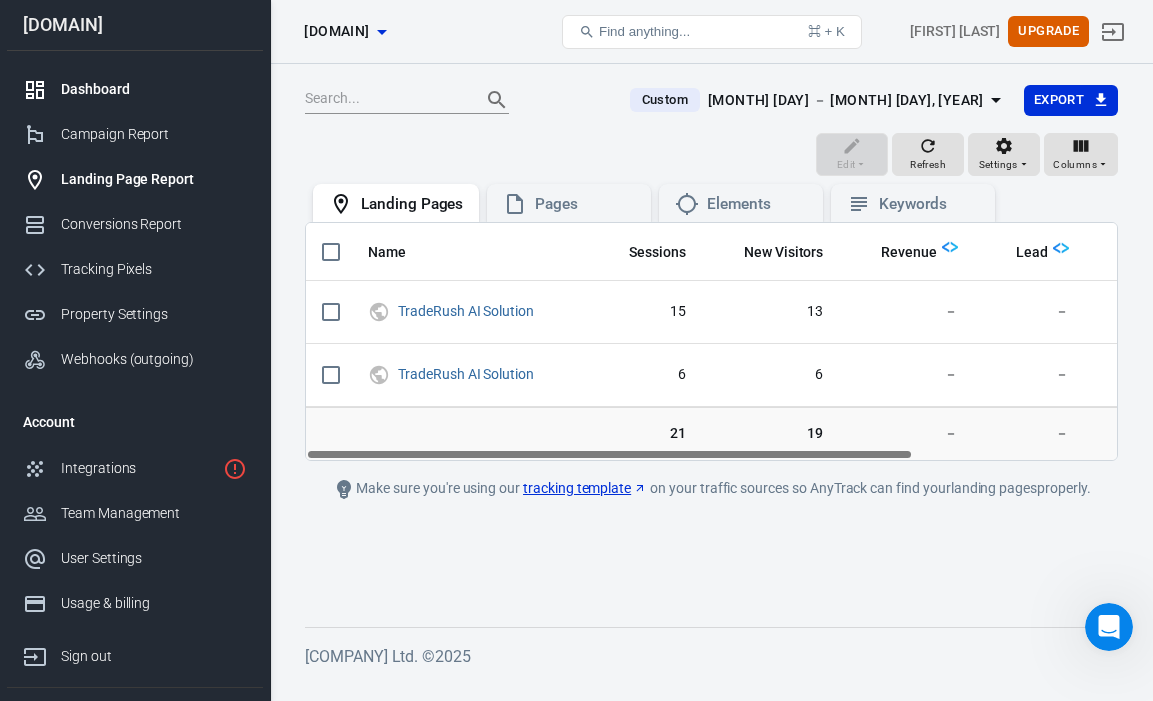 click on "Dashboard" at bounding box center [135, 89] 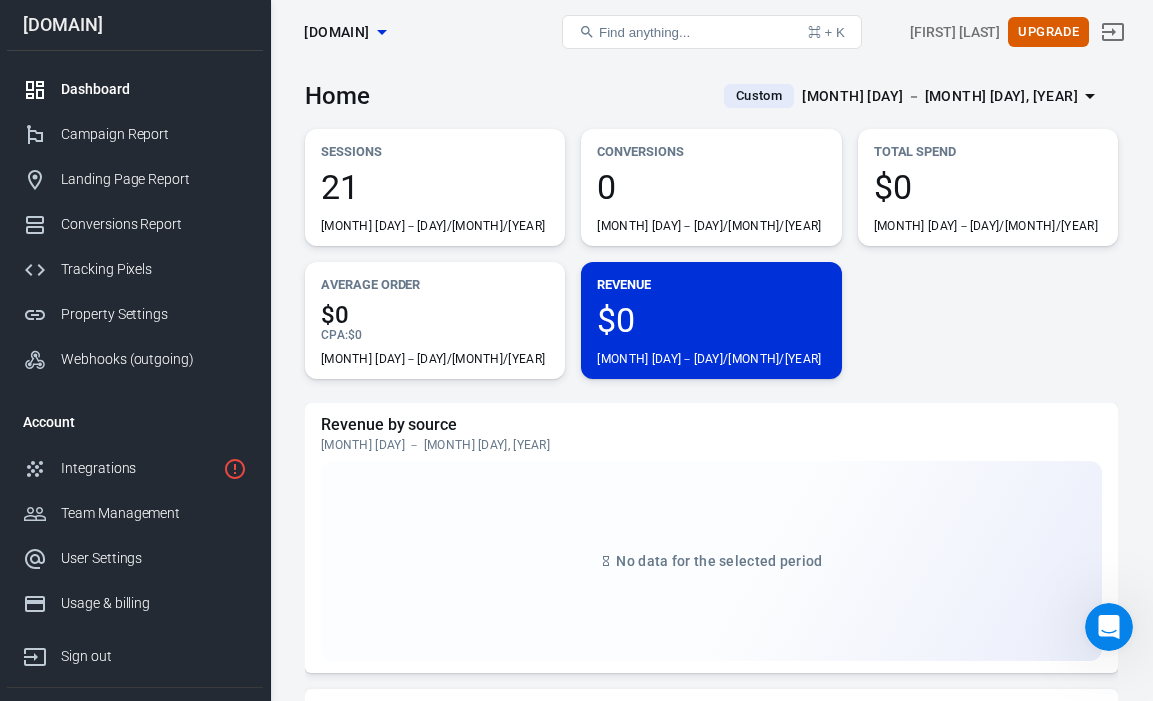 click on "Dashboard" at bounding box center [154, 89] 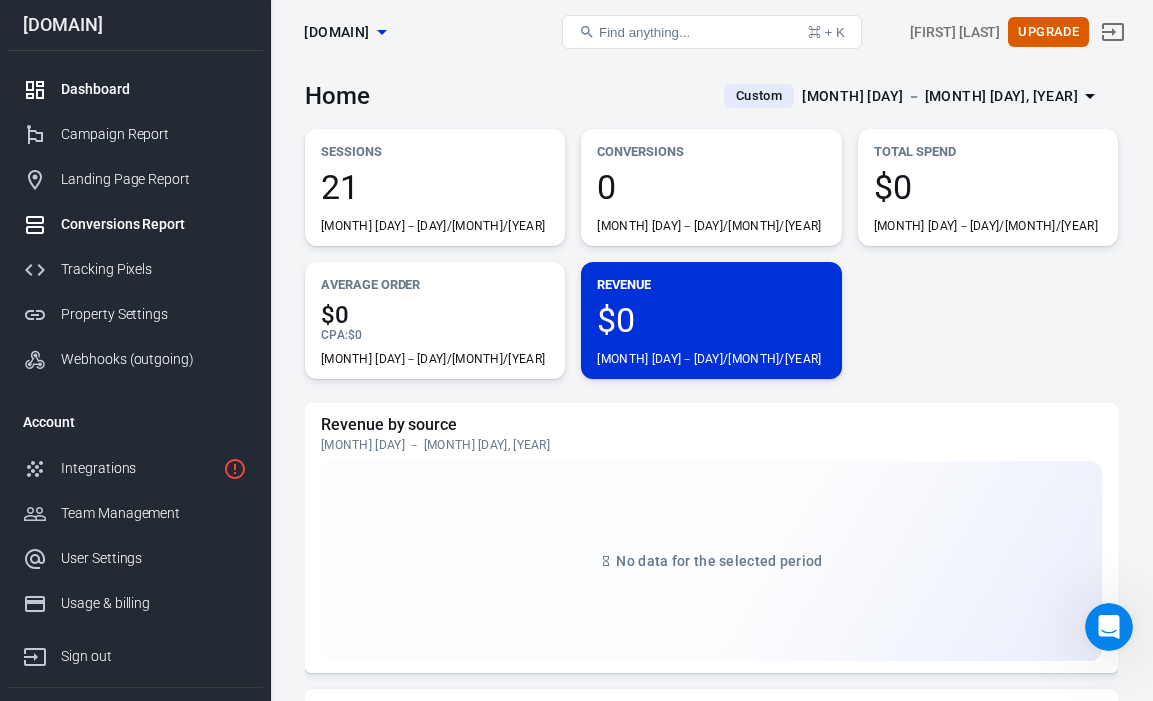 click on "Conversions Report" at bounding box center (135, 224) 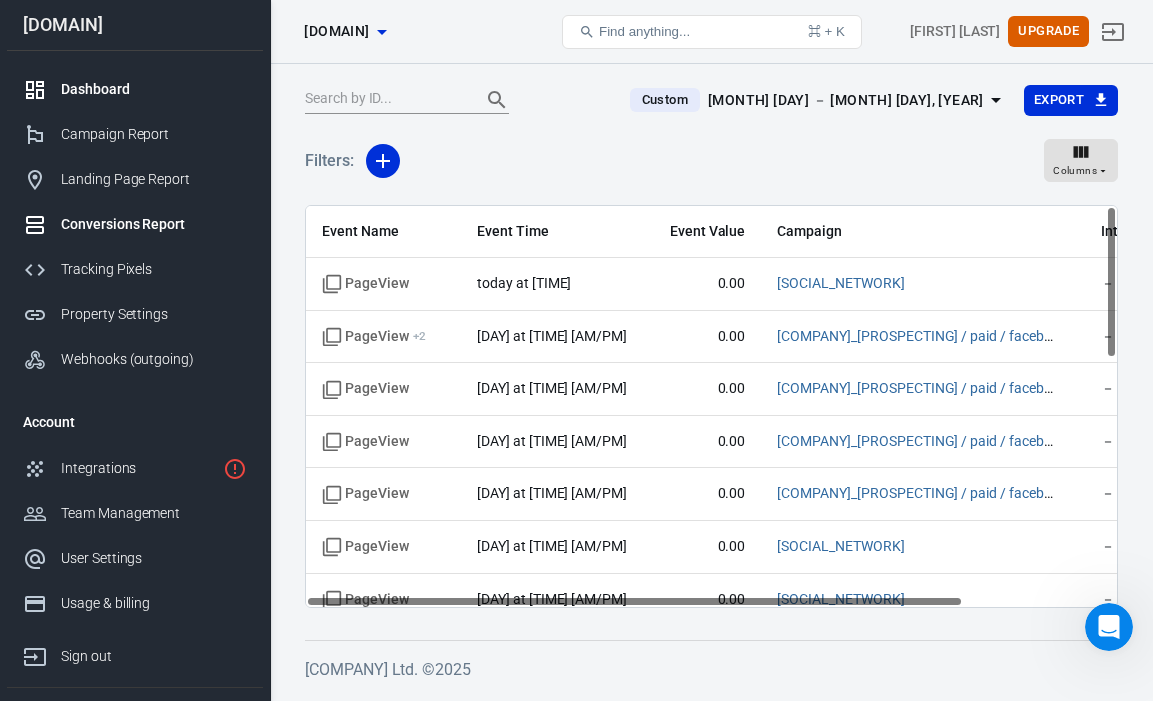 click on "Dashboard" at bounding box center [154, 89] 